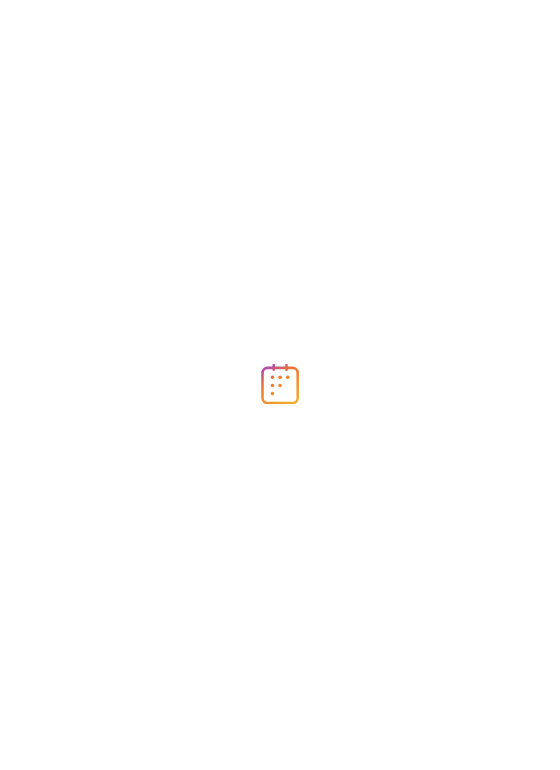 scroll, scrollTop: 0, scrollLeft: 0, axis: both 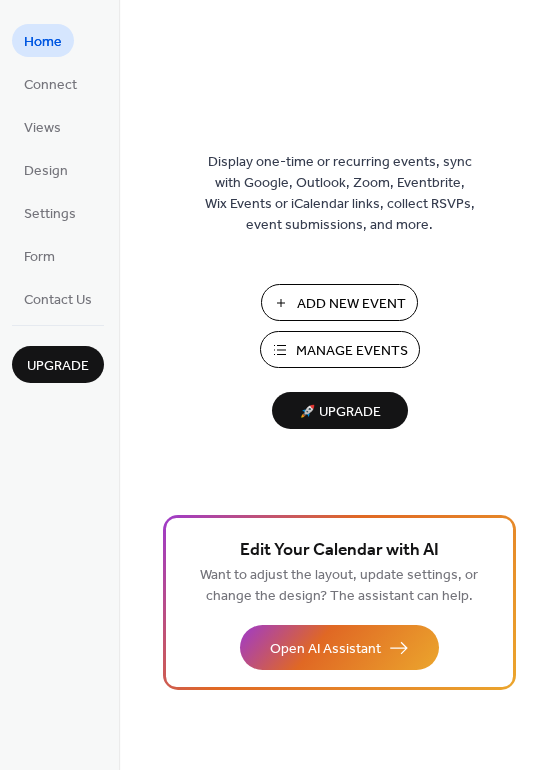 click on "Add New Event" at bounding box center [351, 304] 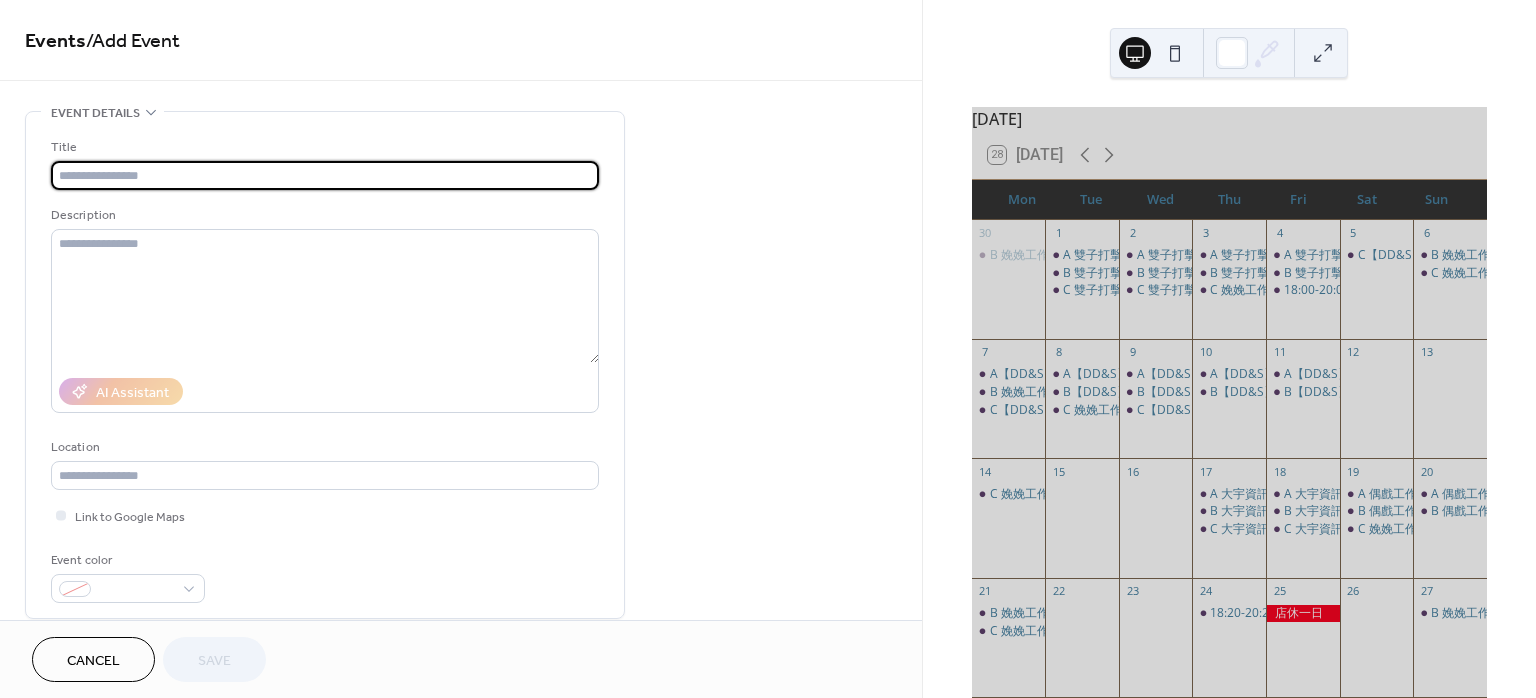 scroll, scrollTop: 0, scrollLeft: 0, axis: both 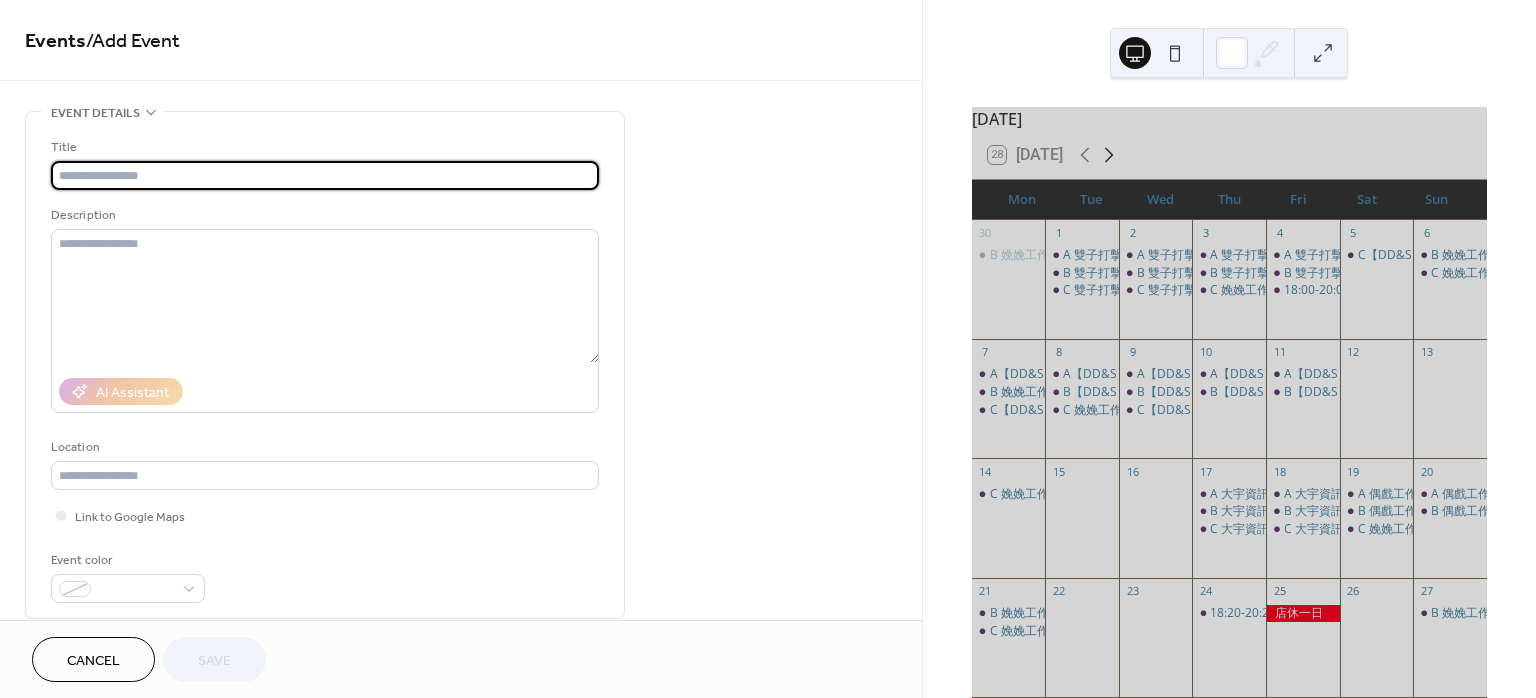 click 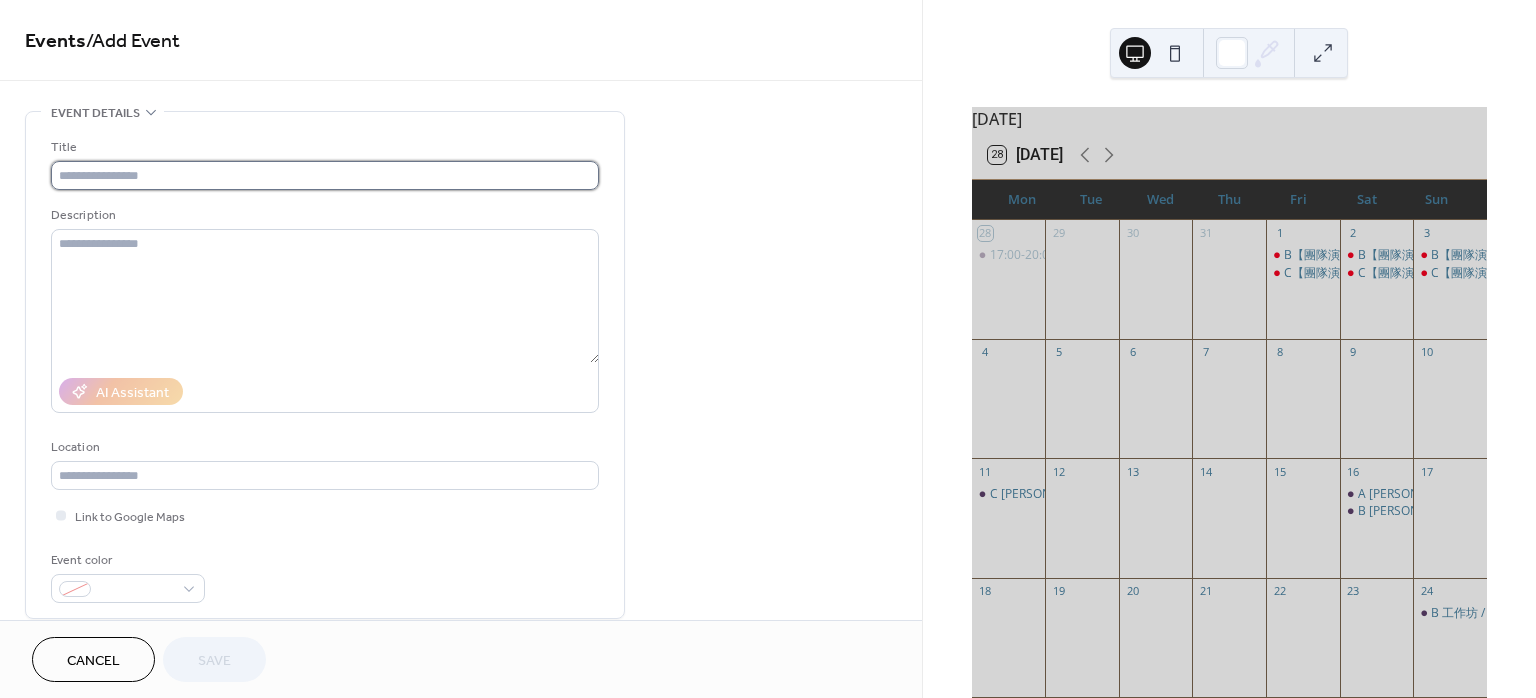 click at bounding box center [325, 175] 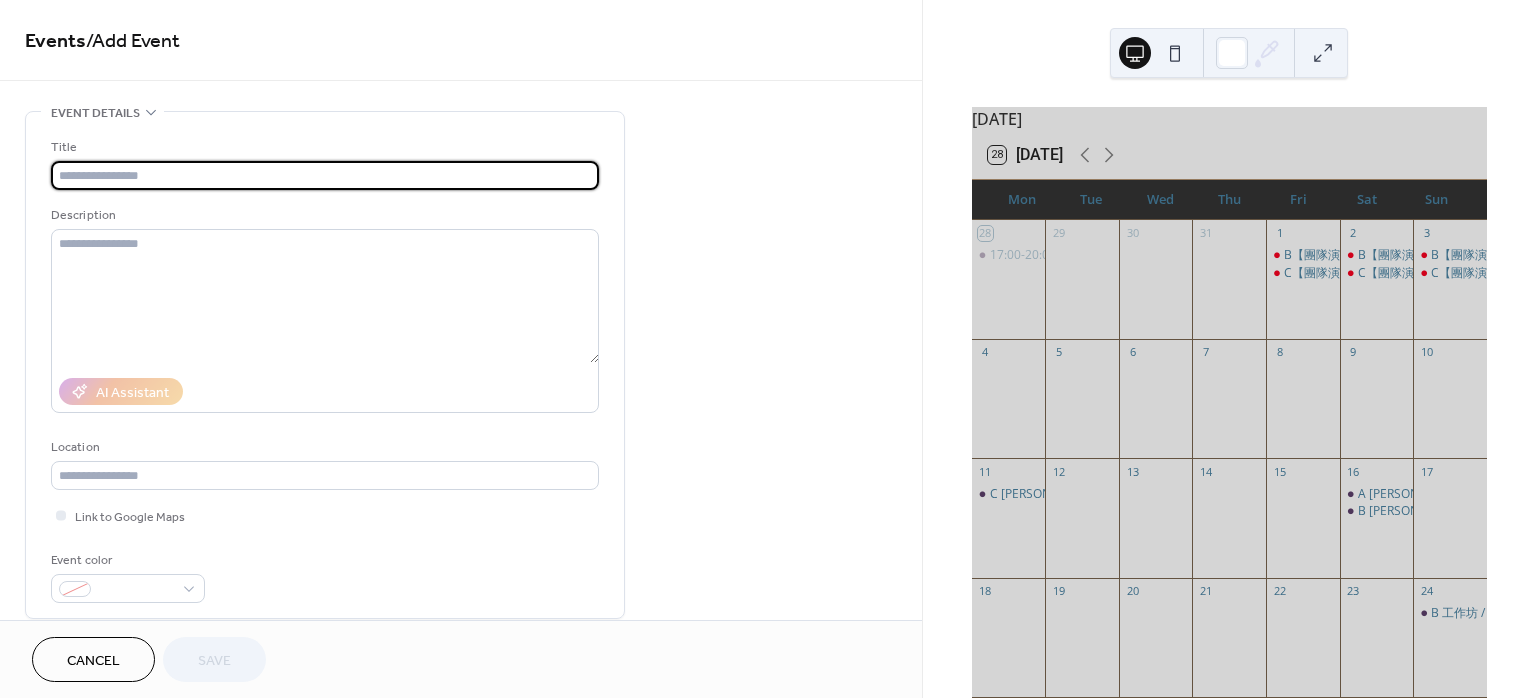 click at bounding box center [325, 175] 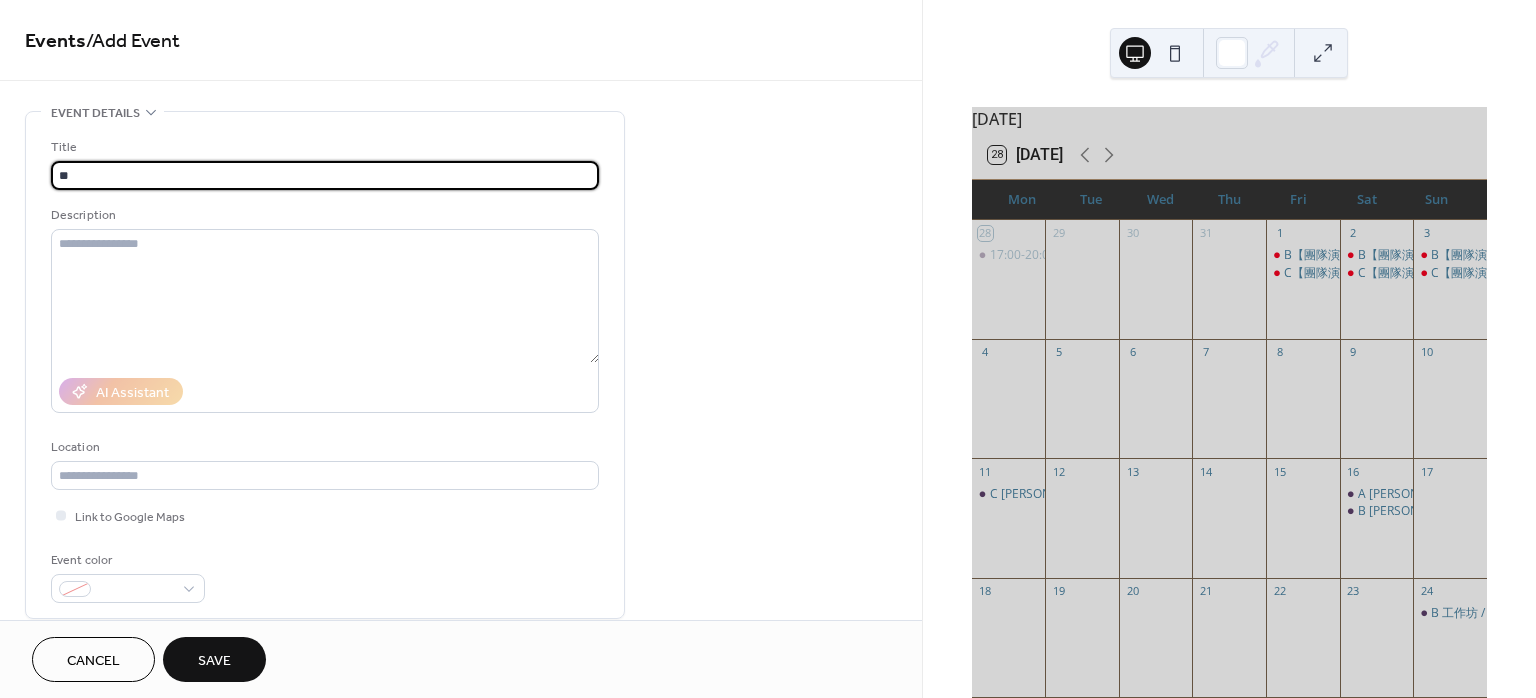 paste on "**********" 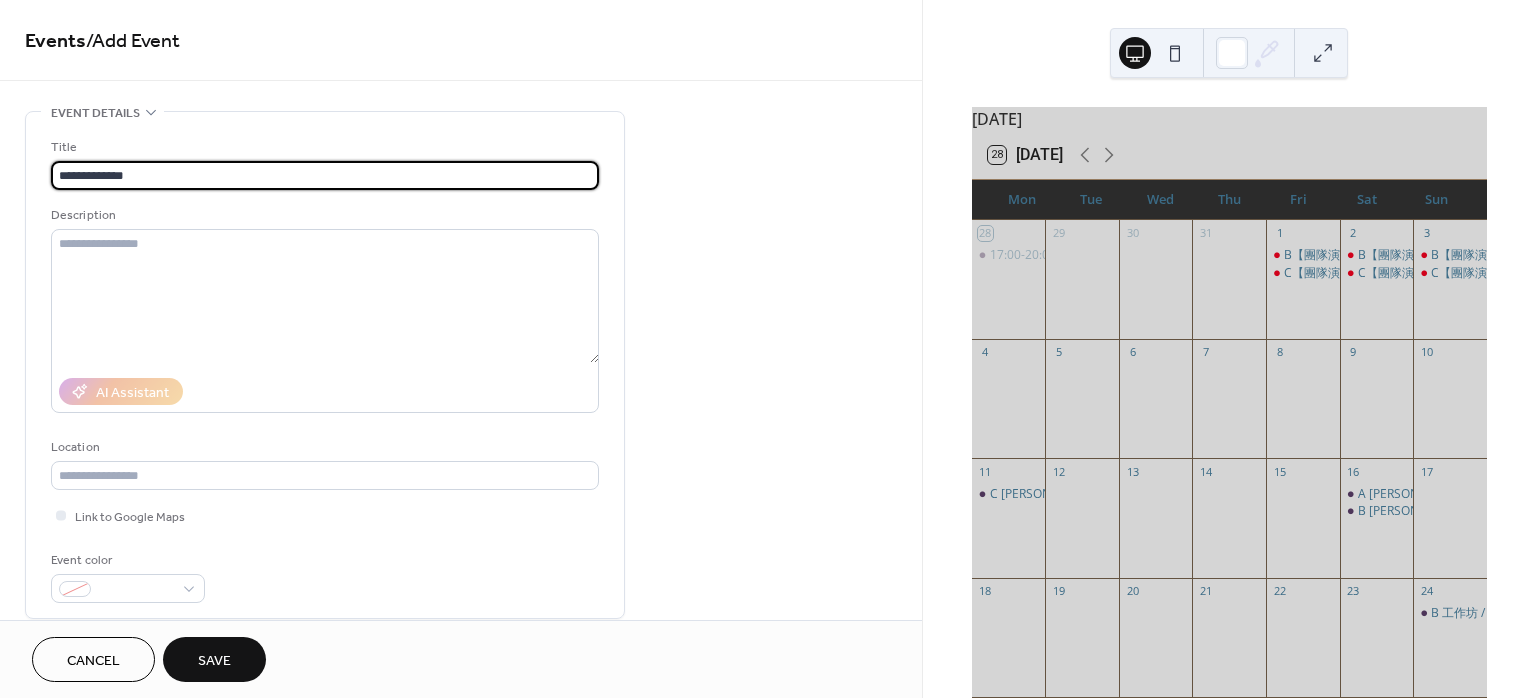 type on "**********" 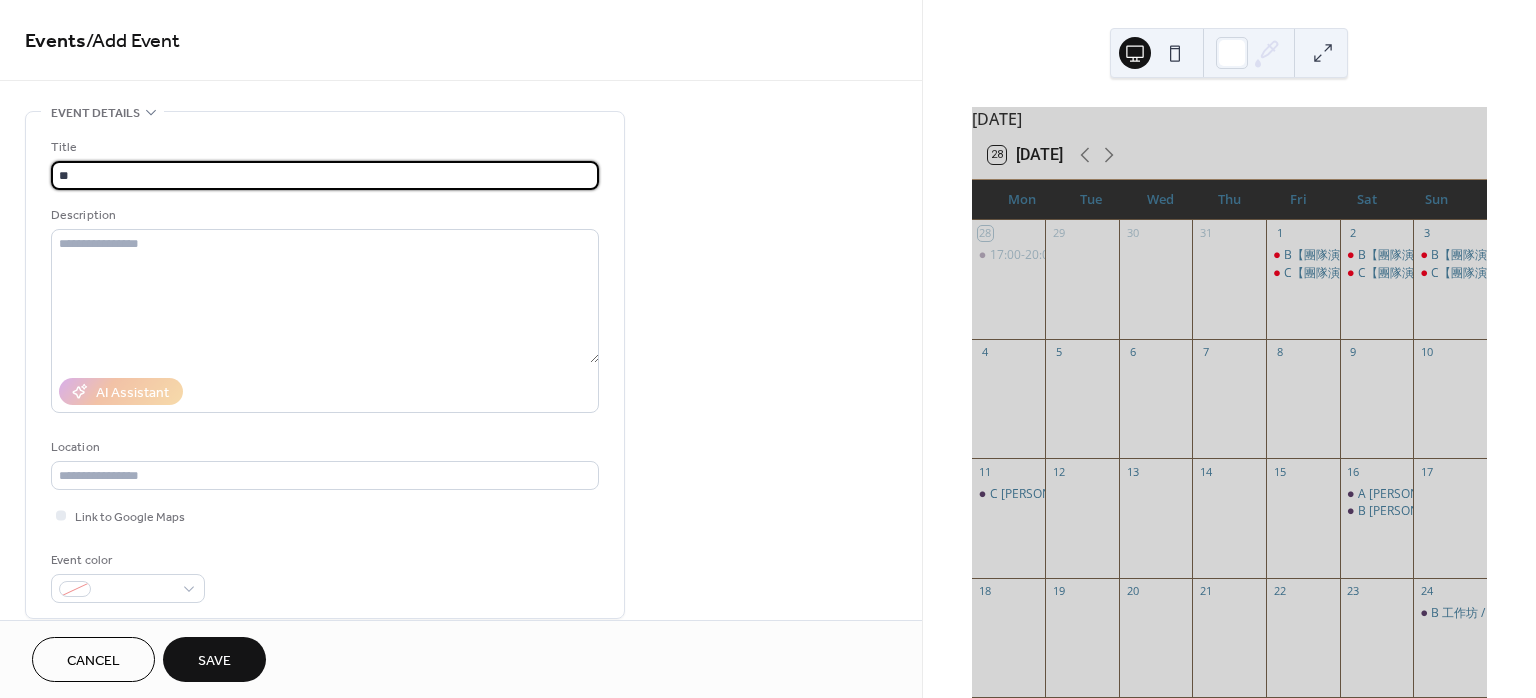 paste on "*********" 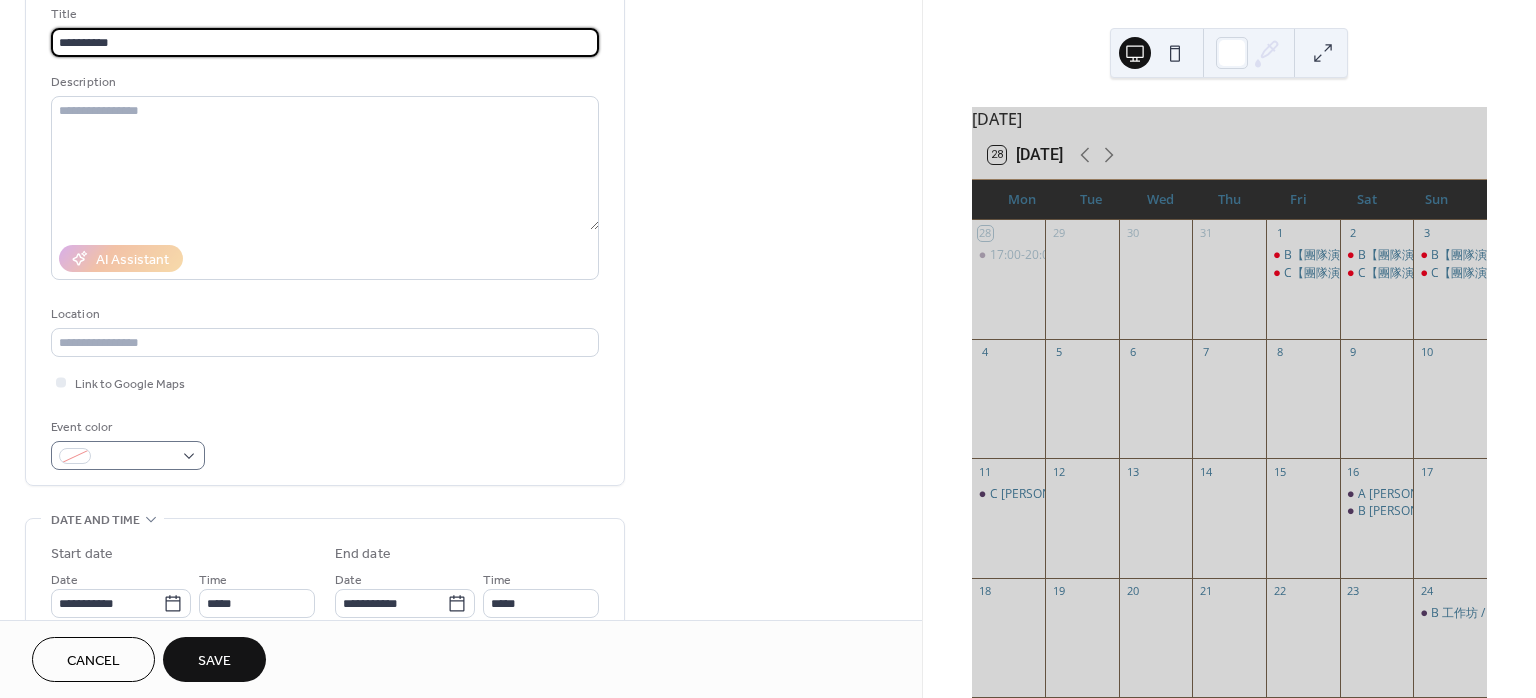 scroll, scrollTop: 400, scrollLeft: 0, axis: vertical 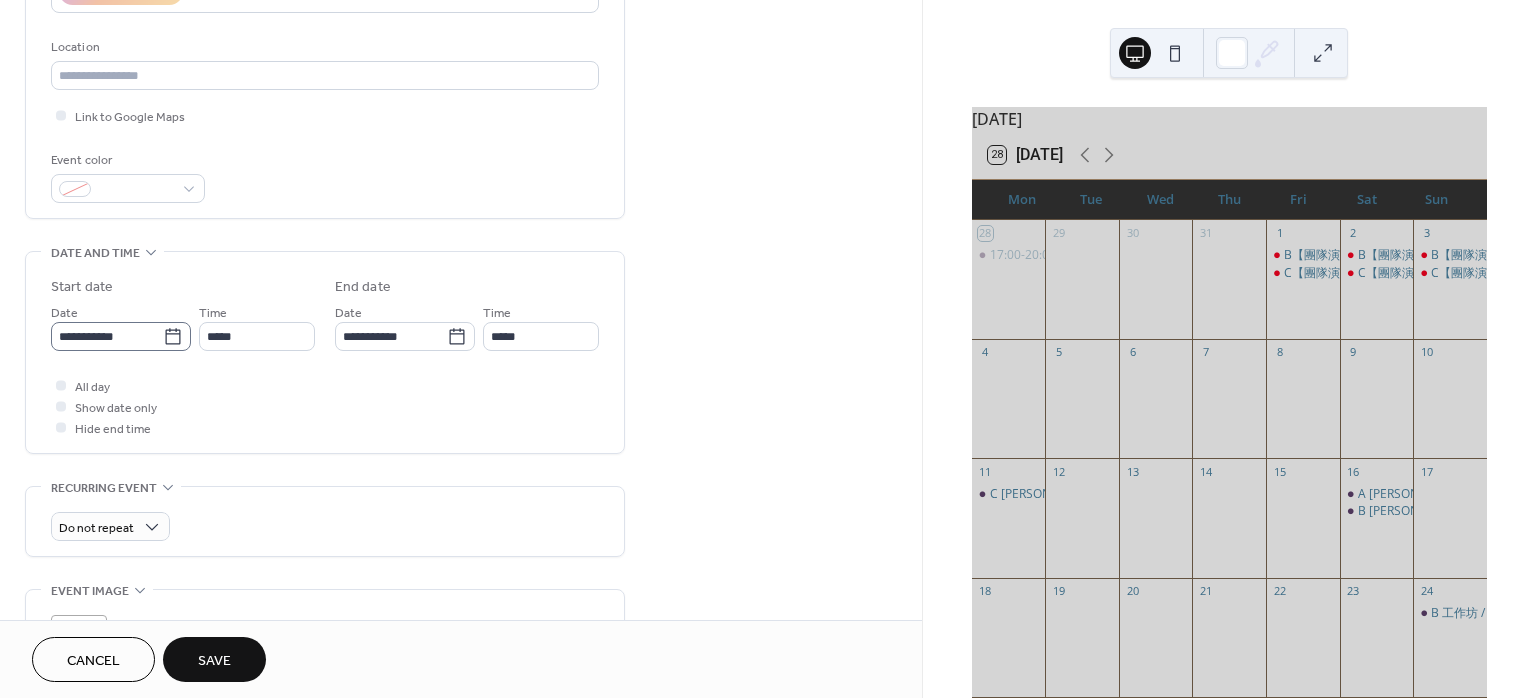 type on "**********" 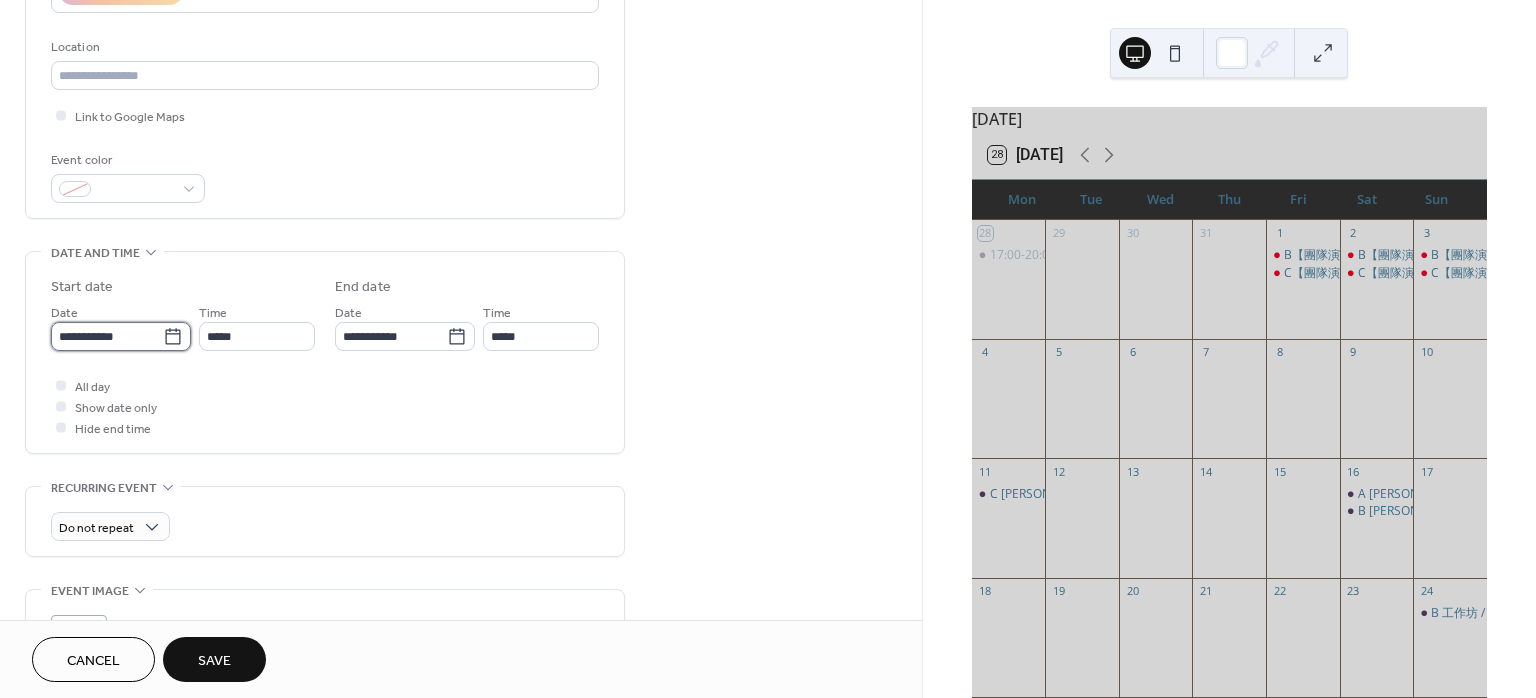 click on "**********" at bounding box center (107, 336) 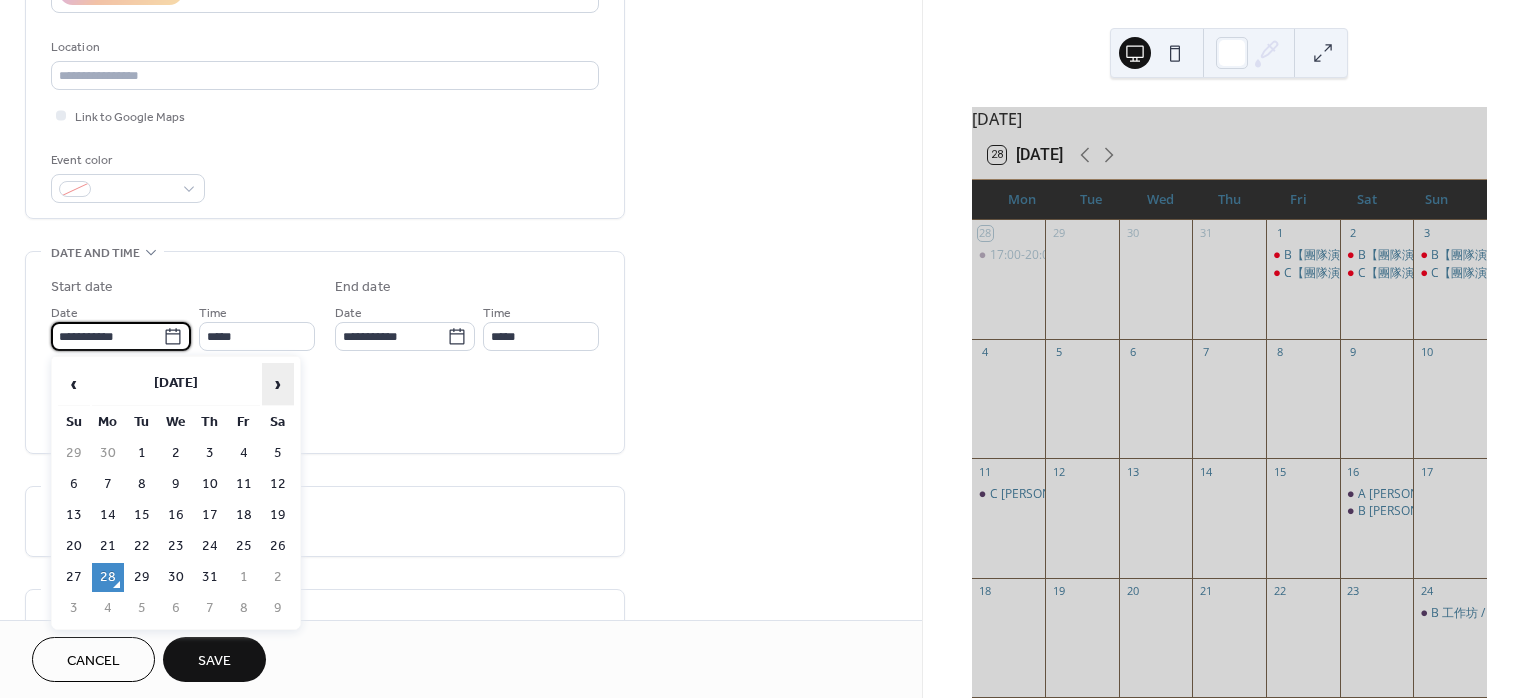 click on "›" at bounding box center (278, 384) 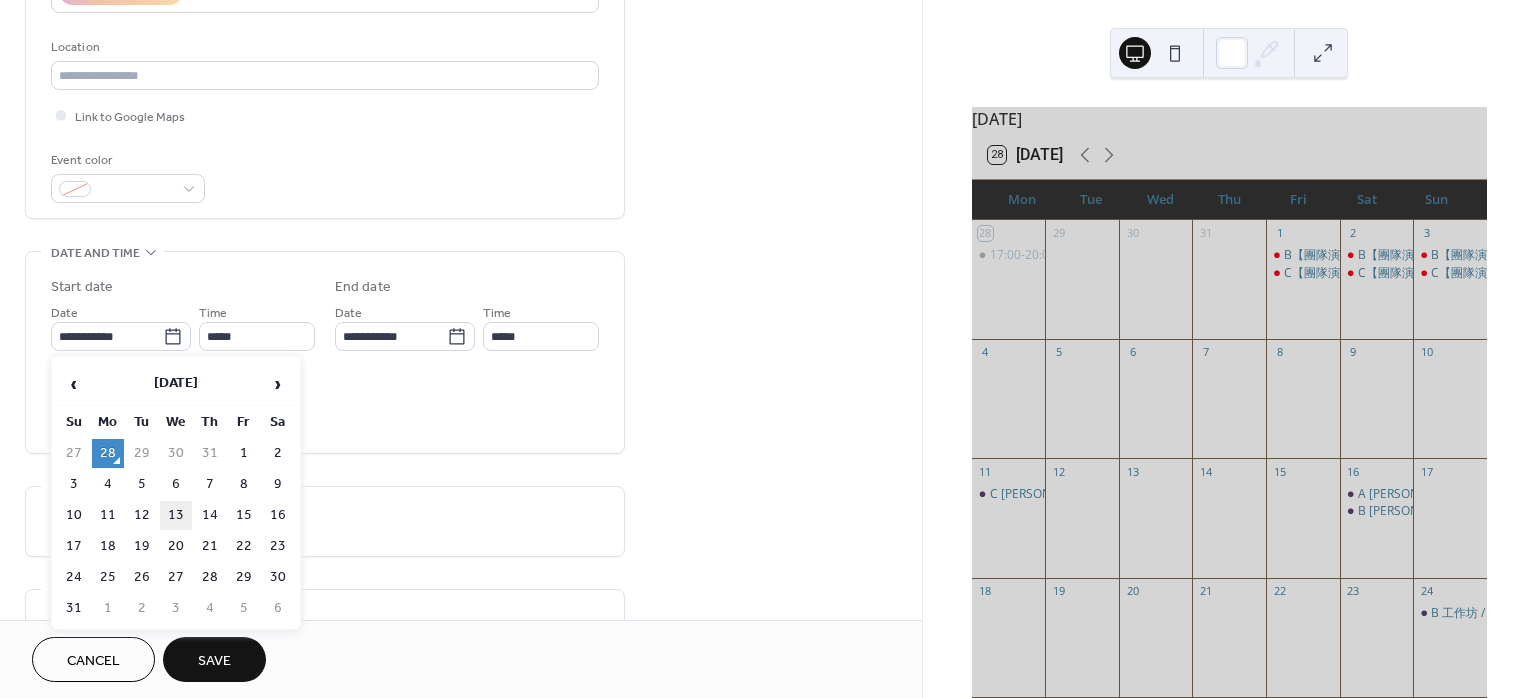 click on "13" at bounding box center [176, 515] 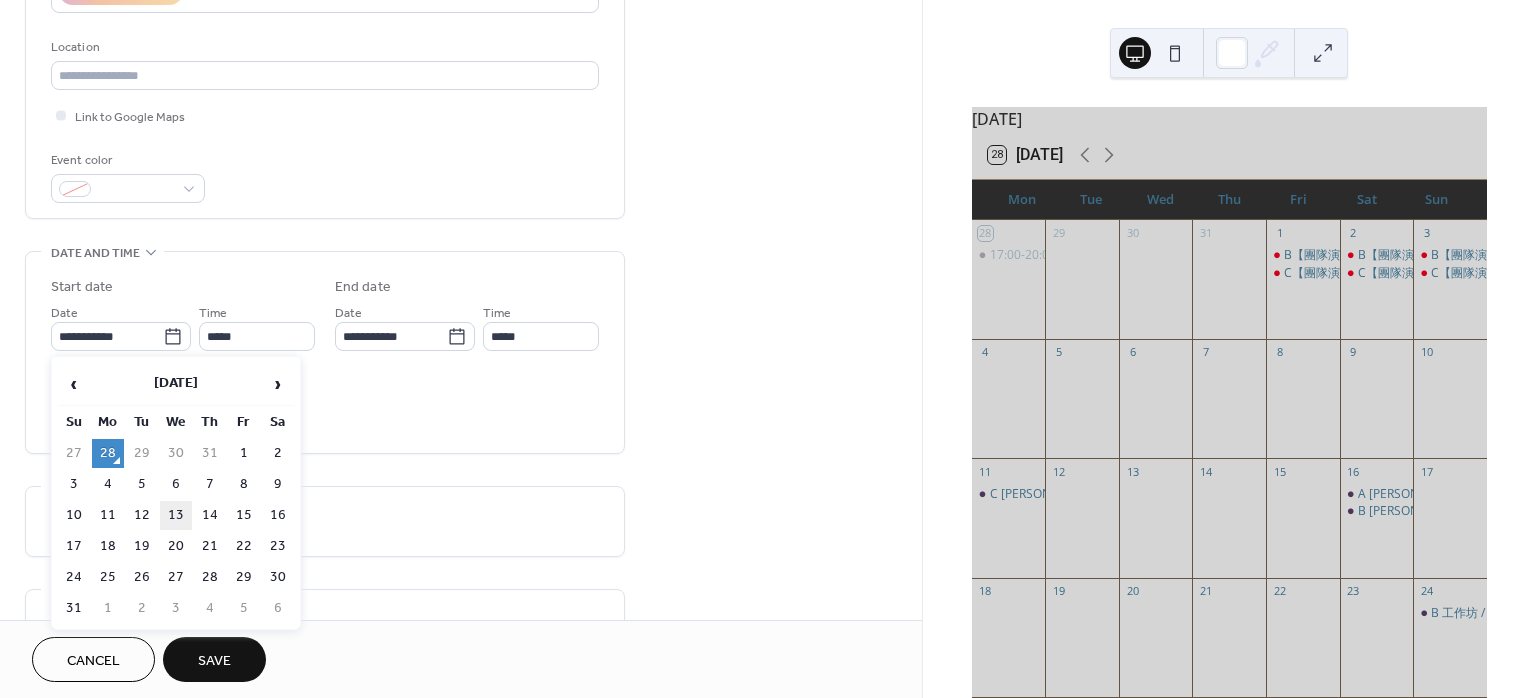 type on "**********" 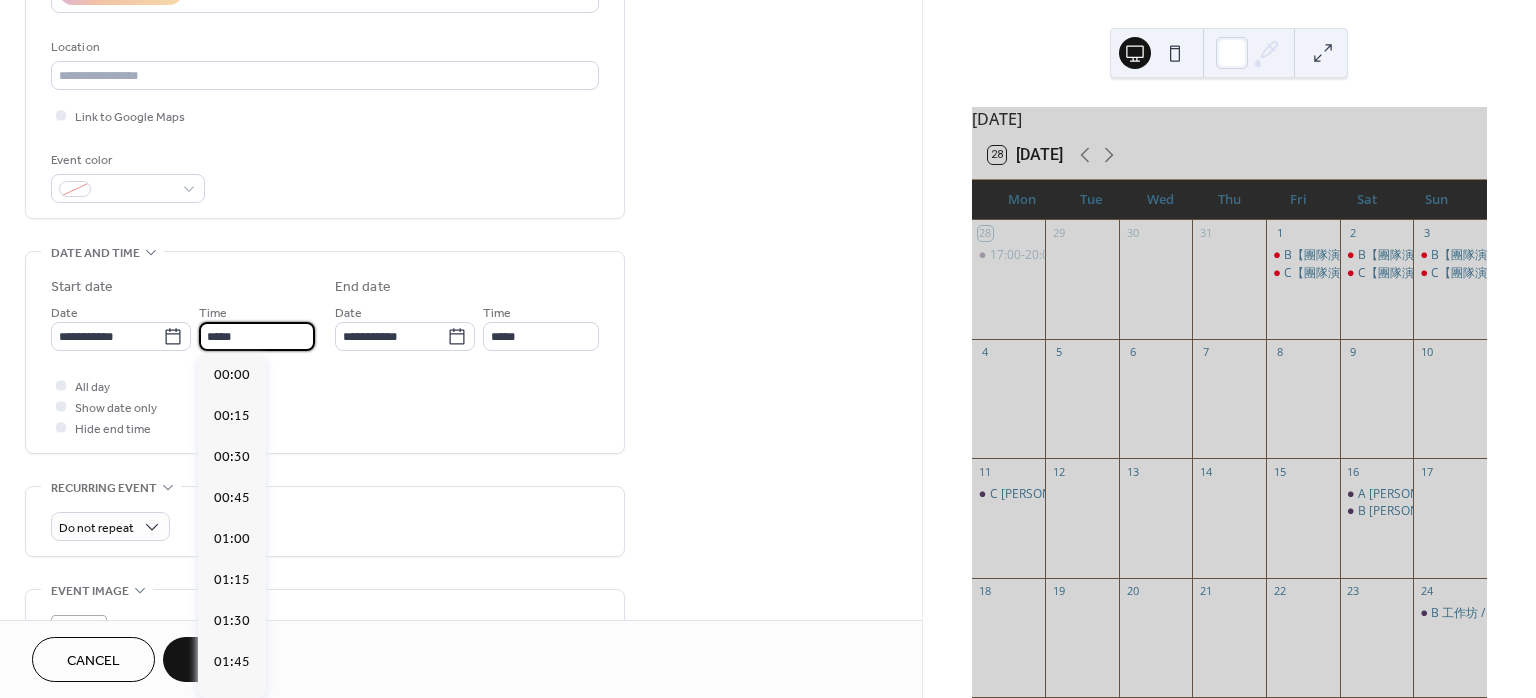 click on "*****" at bounding box center [257, 336] 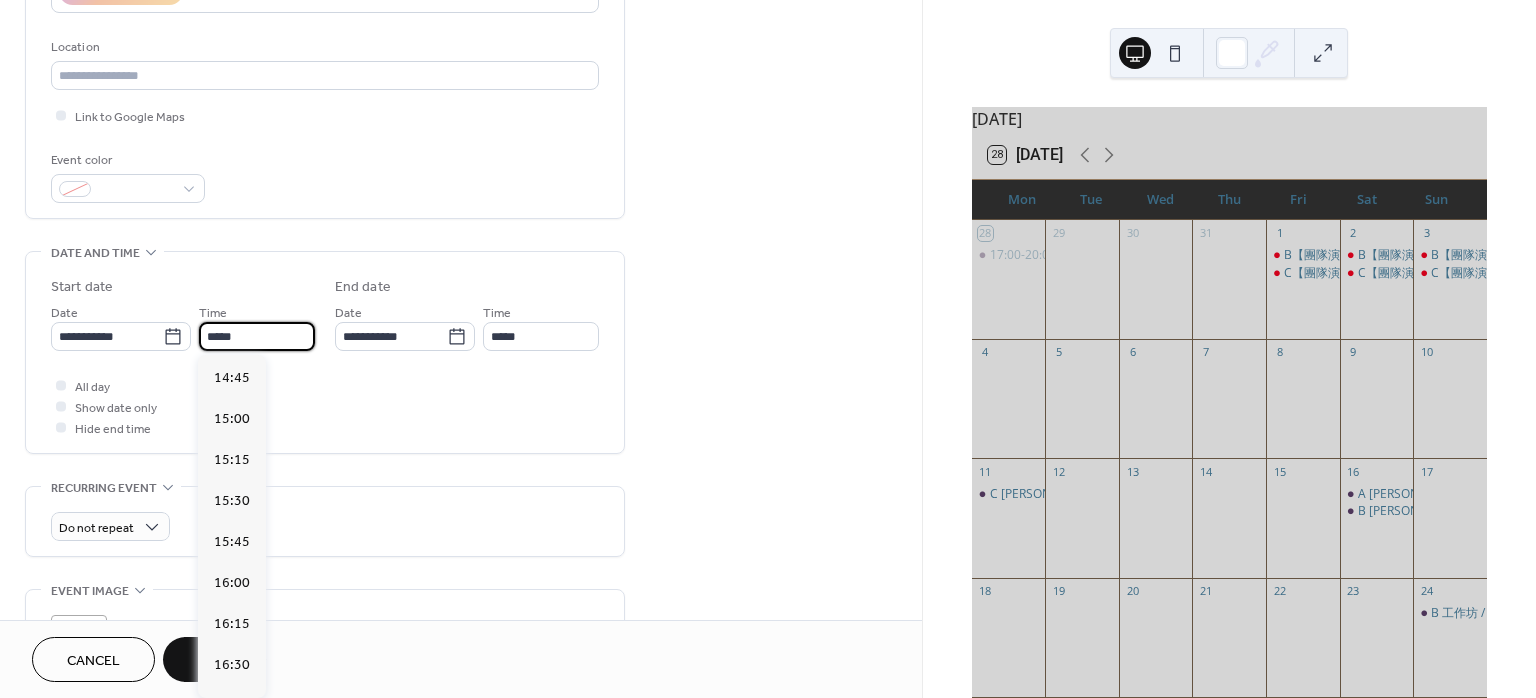 scroll, scrollTop: 2613, scrollLeft: 0, axis: vertical 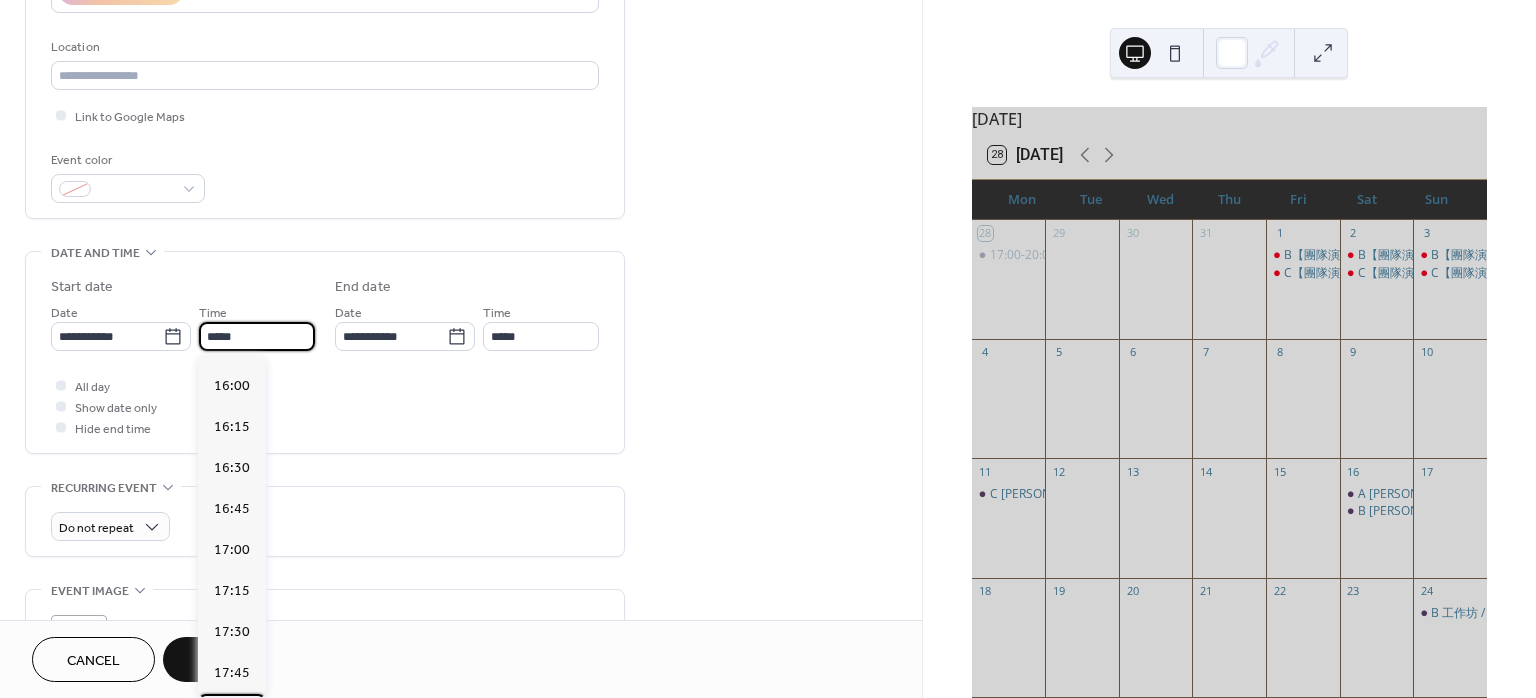 click on "18:00" at bounding box center [232, 713] 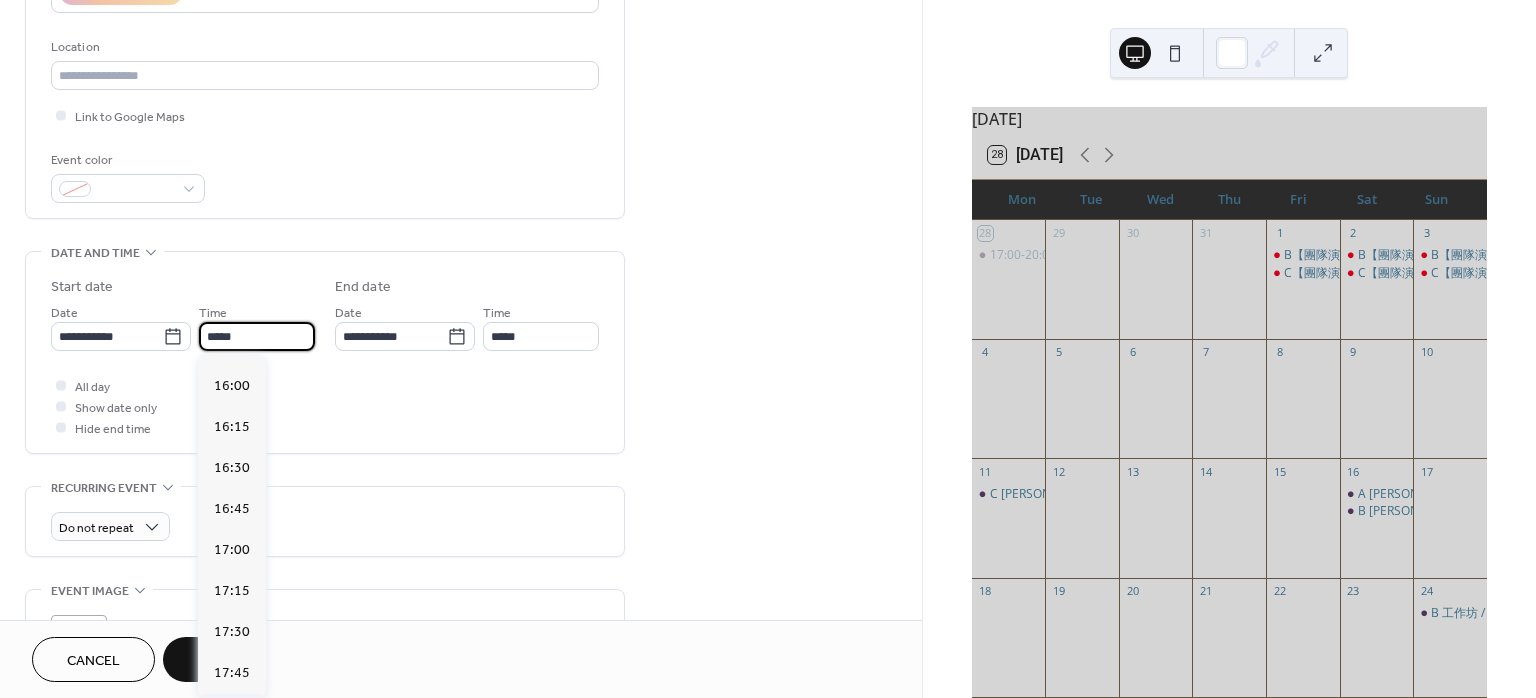 type on "*****" 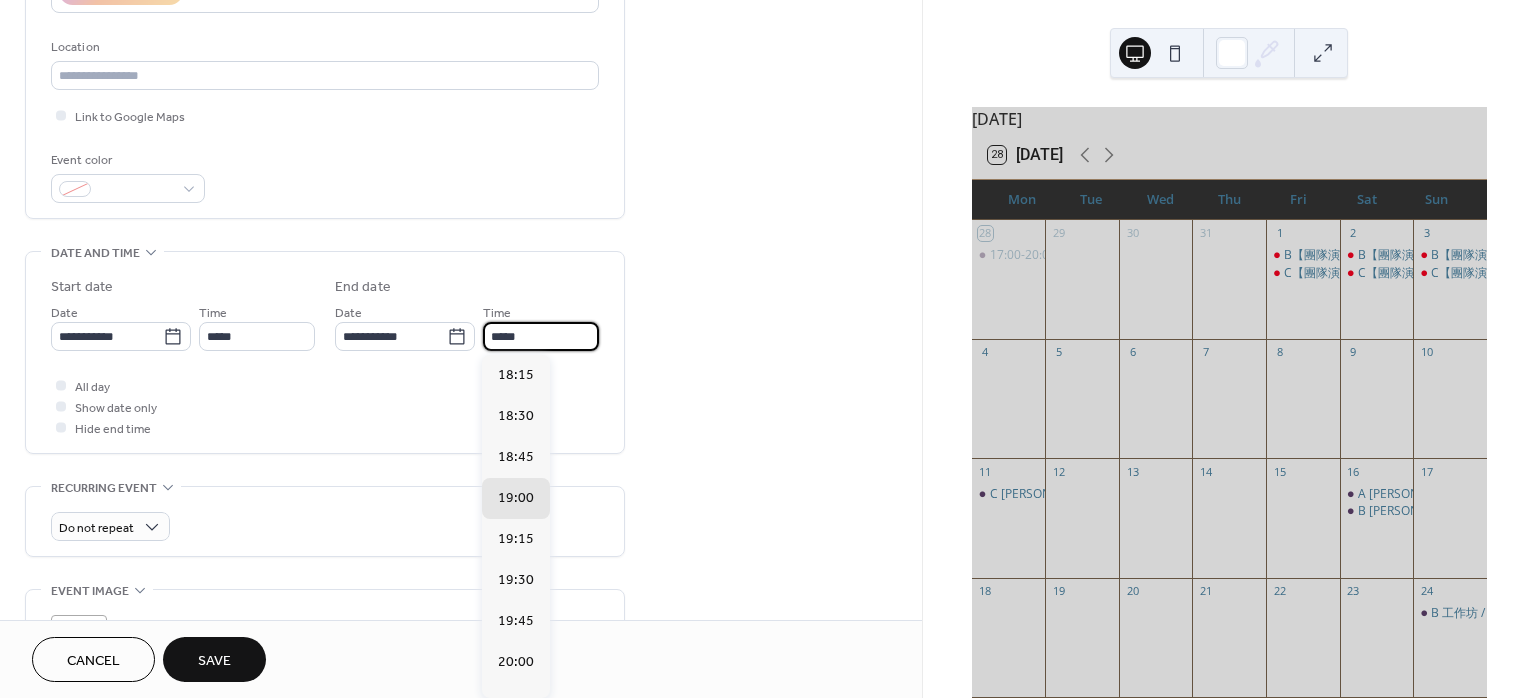 click on "*****" at bounding box center (541, 336) 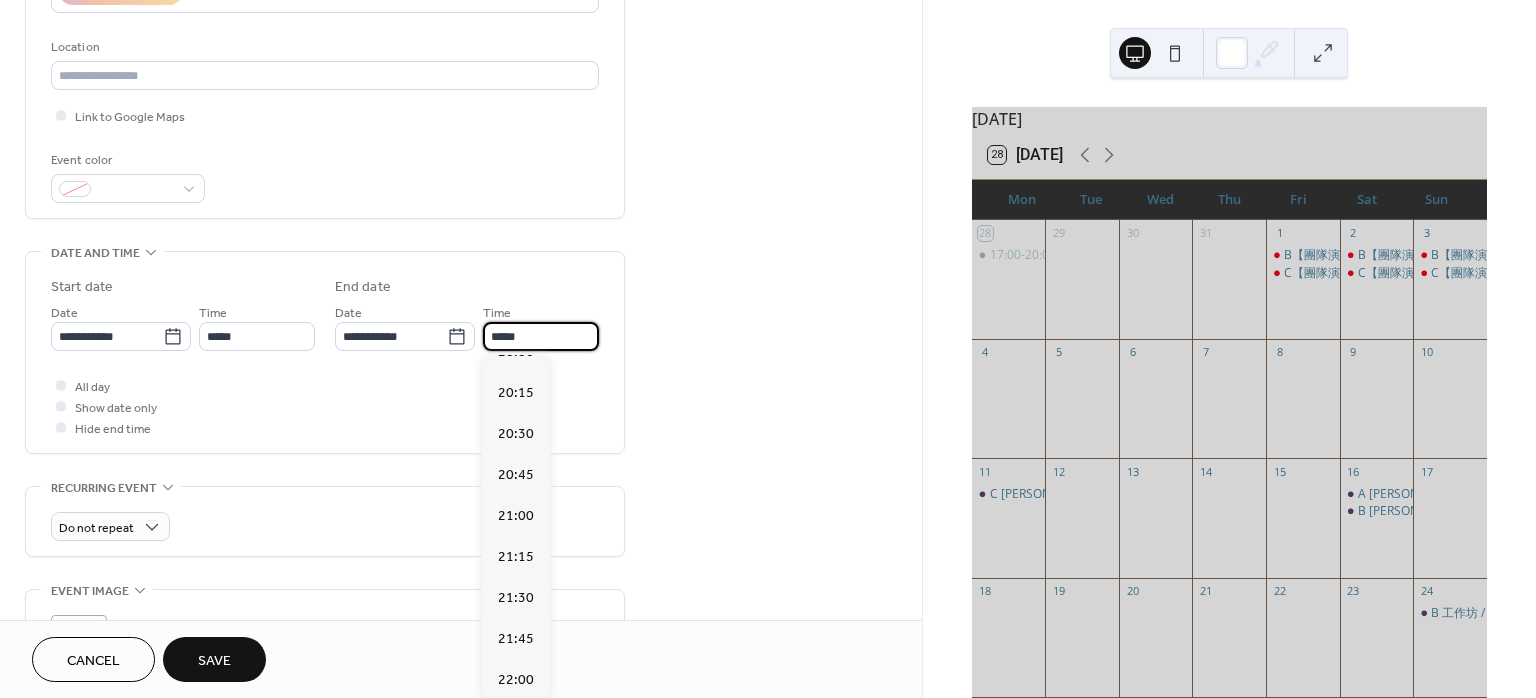 scroll, scrollTop: 400, scrollLeft: 0, axis: vertical 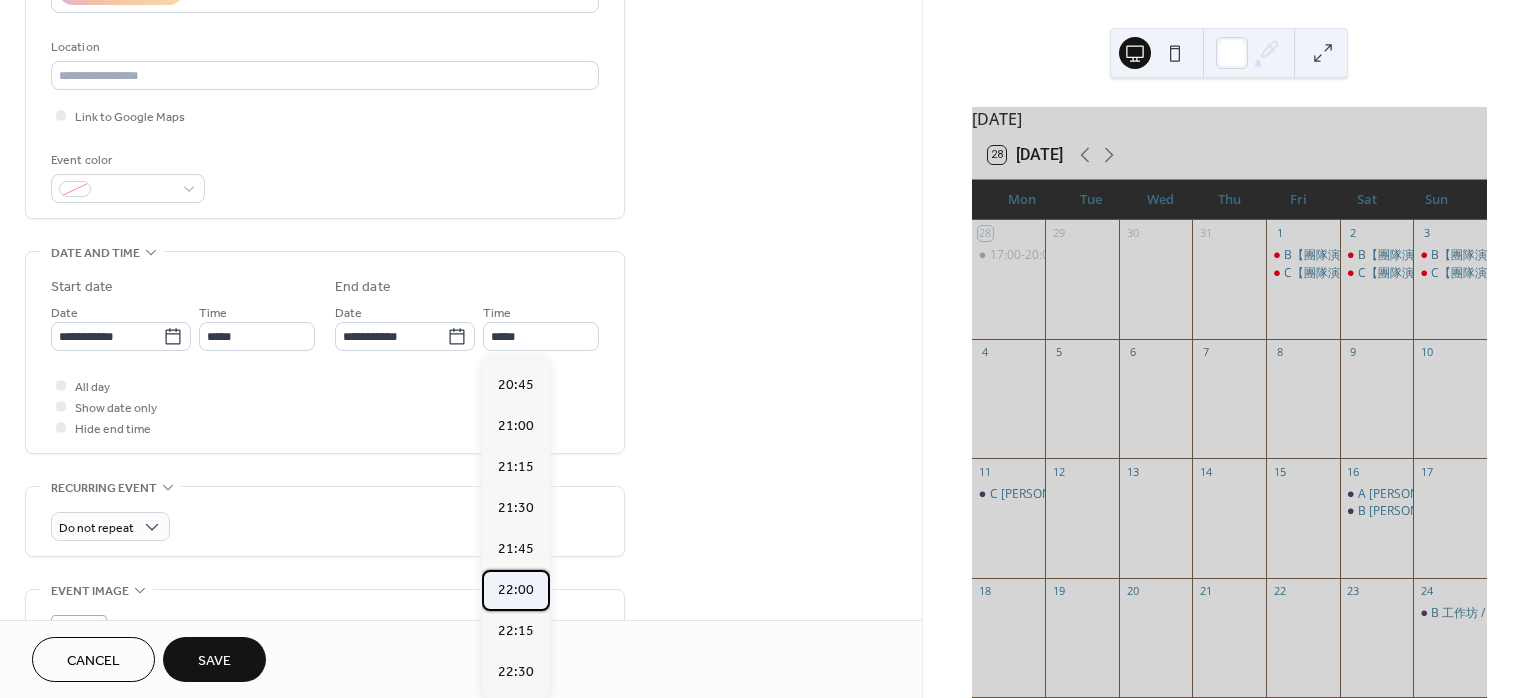 click on "22:00" at bounding box center (516, 589) 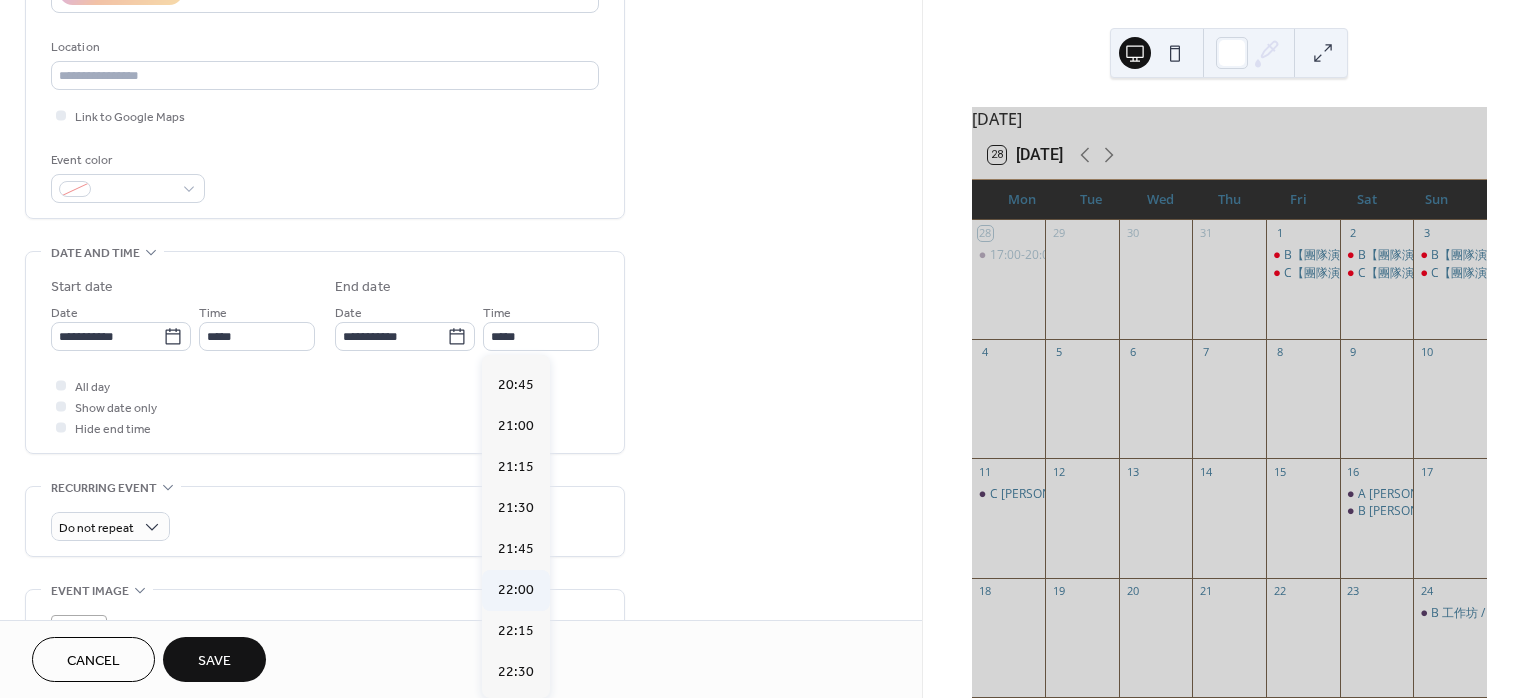 type on "*****" 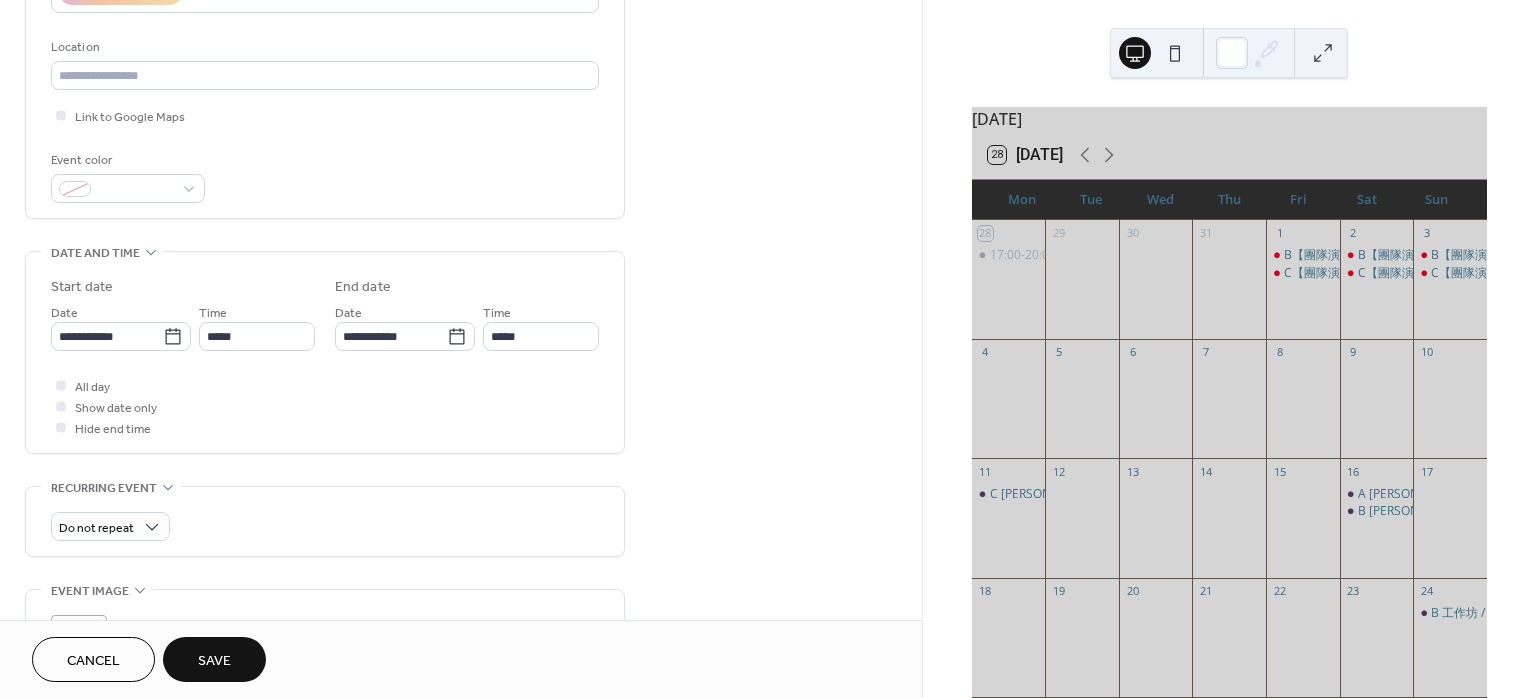 click on "Save" at bounding box center (214, 659) 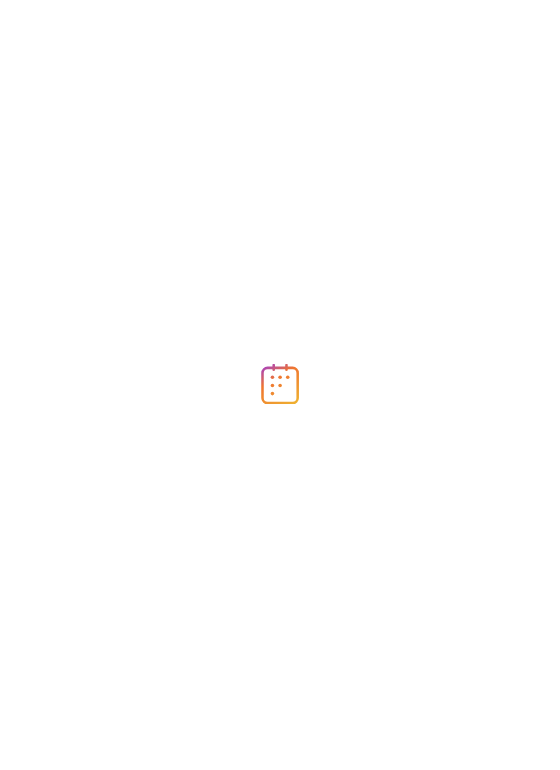 scroll, scrollTop: 0, scrollLeft: 0, axis: both 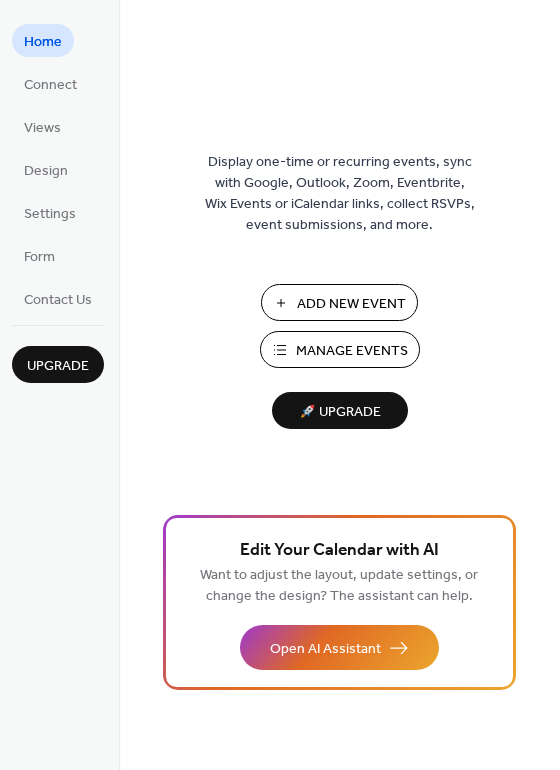 click on "Add New Event" at bounding box center (339, 302) 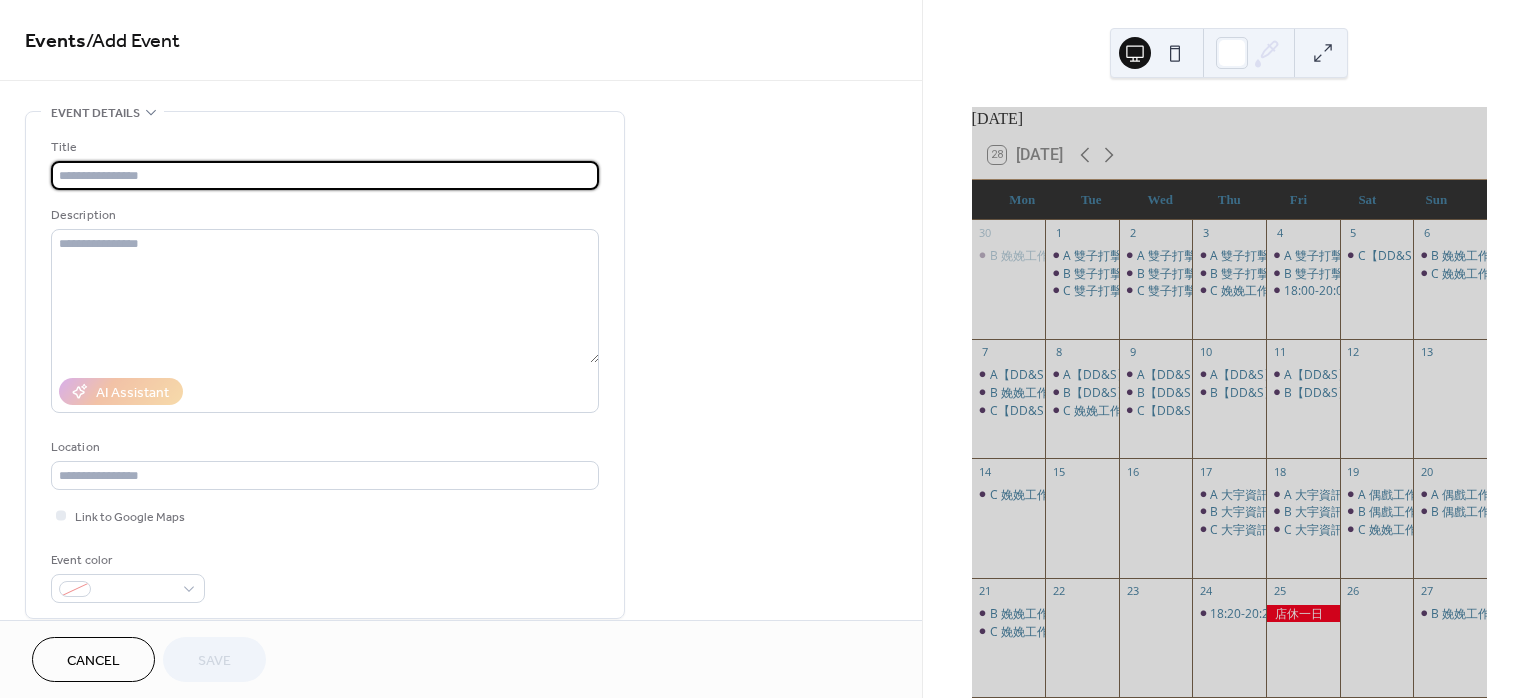 scroll, scrollTop: 0, scrollLeft: 0, axis: both 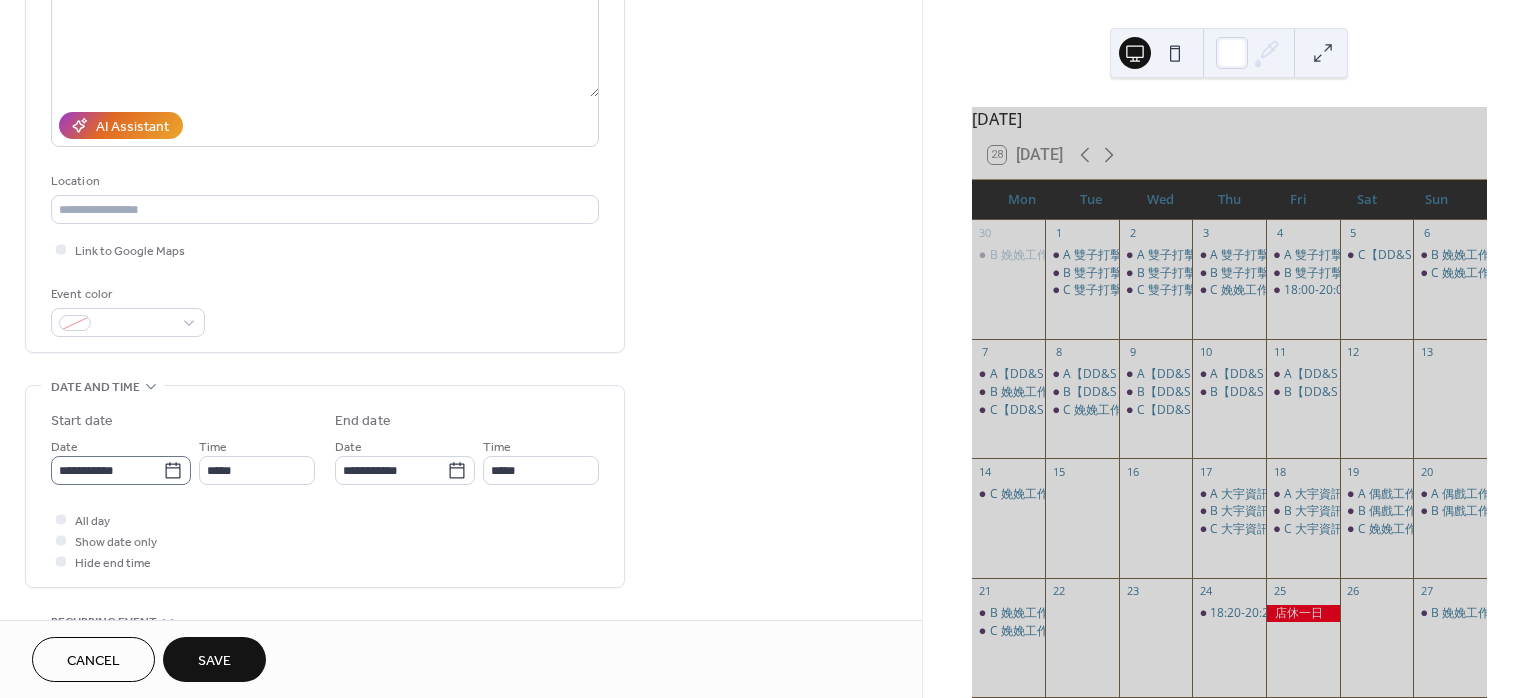 type on "**********" 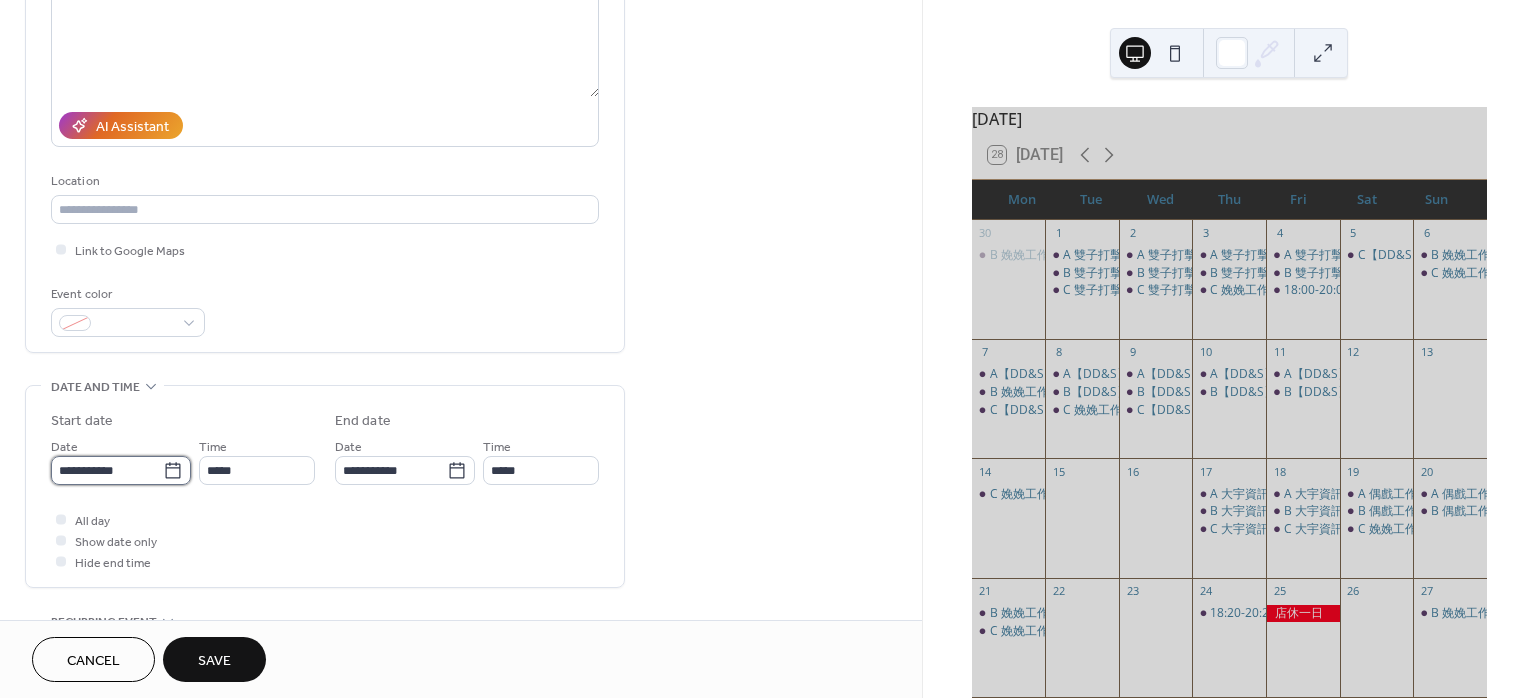 click on "**********" at bounding box center [107, 470] 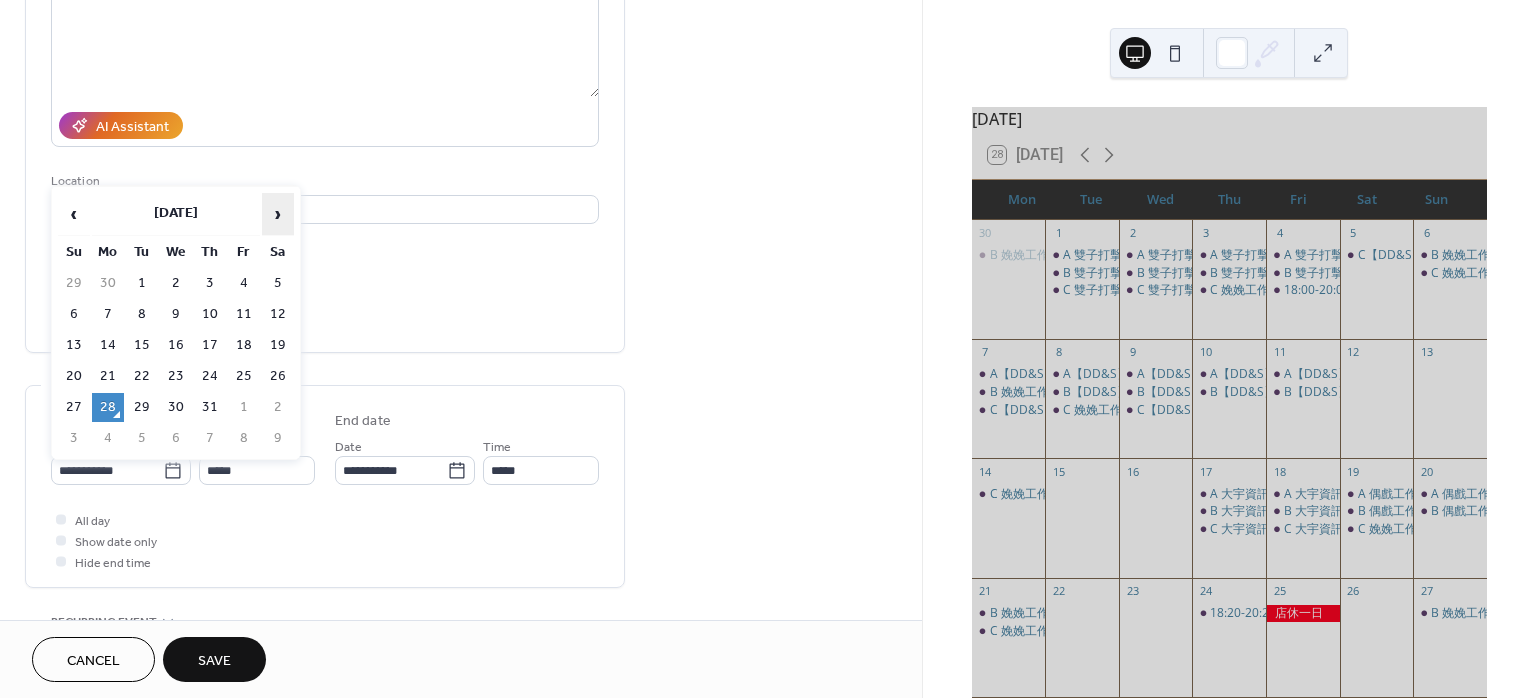click on "›" at bounding box center [278, 214] 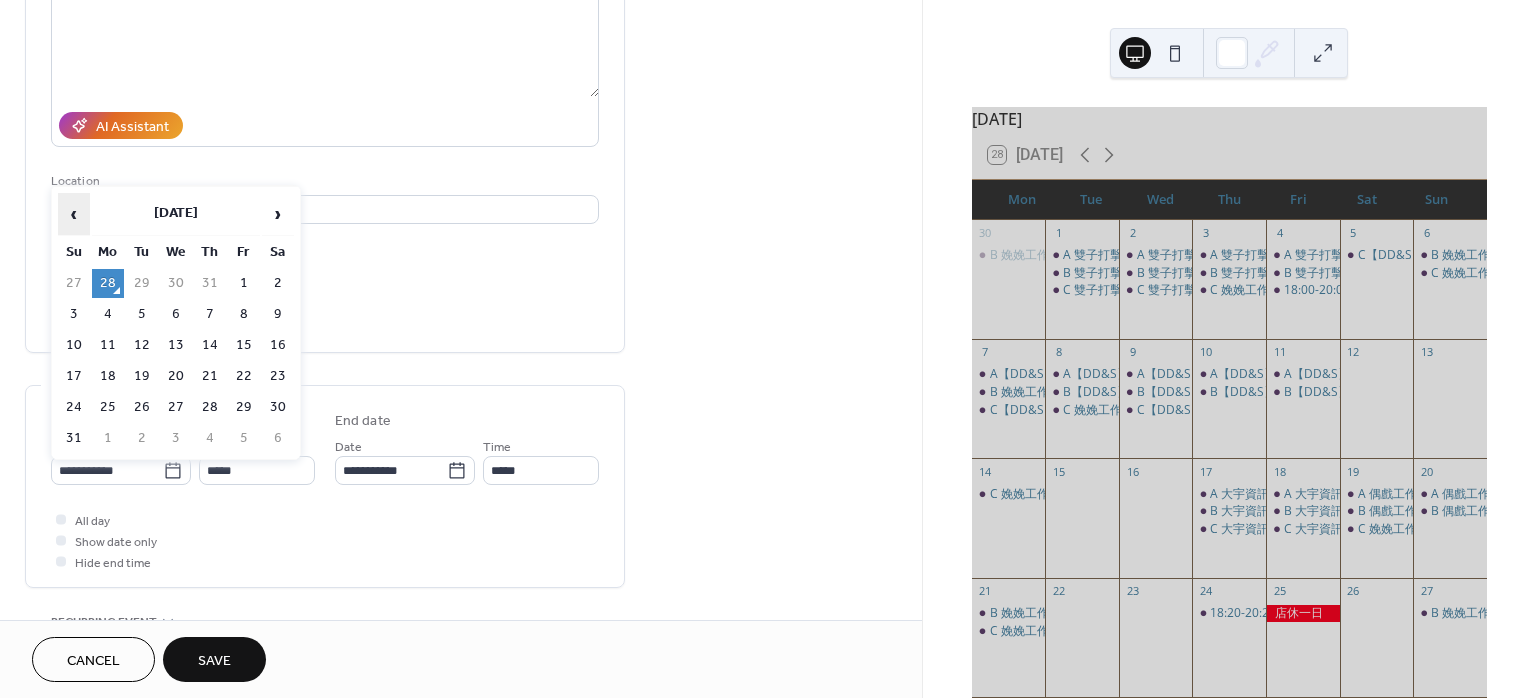 click on "‹" at bounding box center [74, 214] 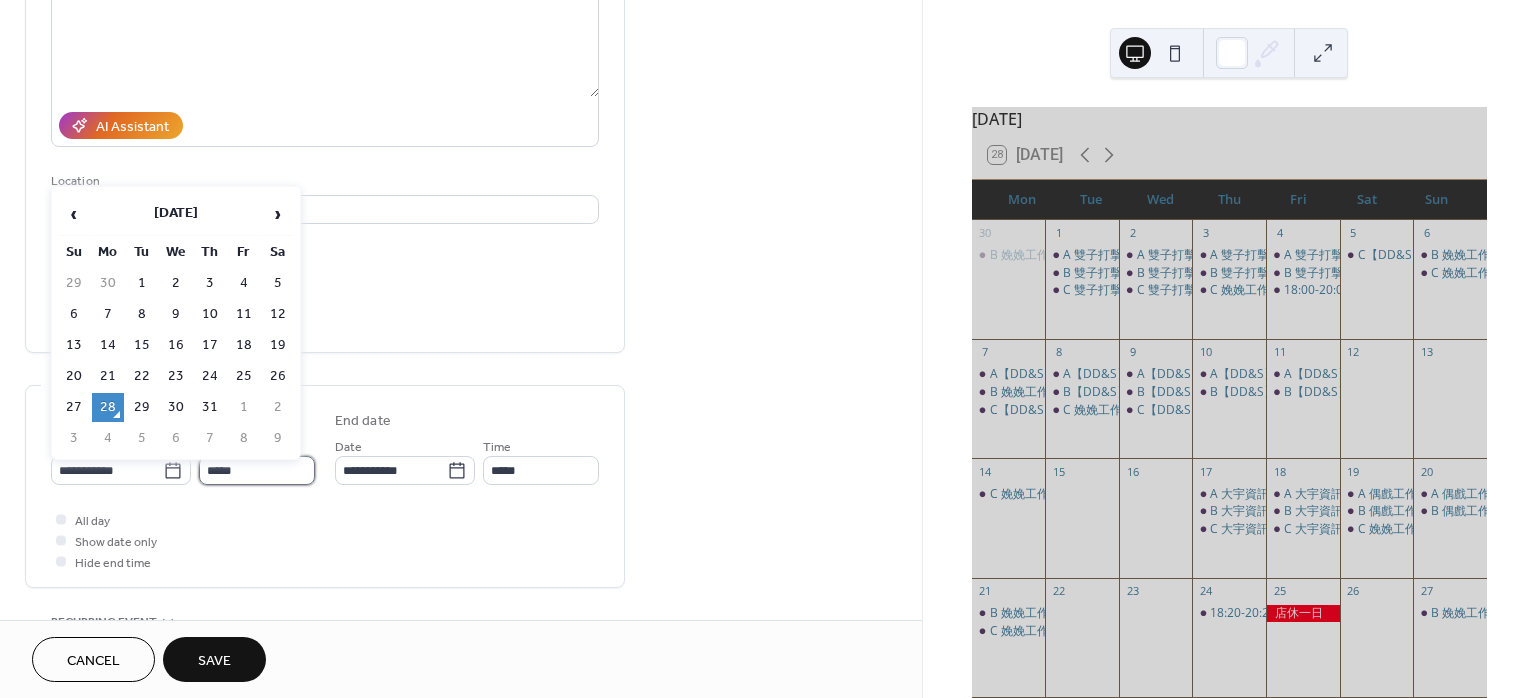click on "*****" at bounding box center (257, 470) 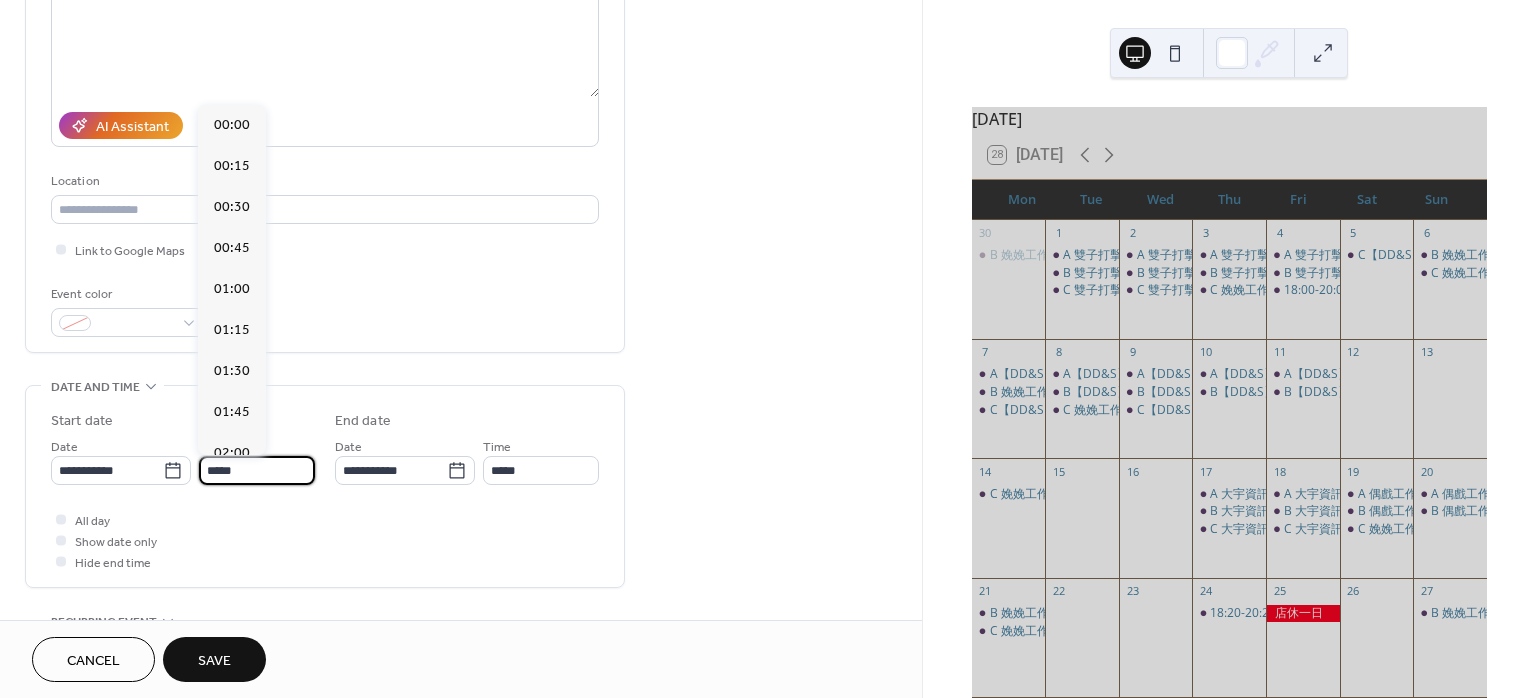 scroll, scrollTop: 1946, scrollLeft: 0, axis: vertical 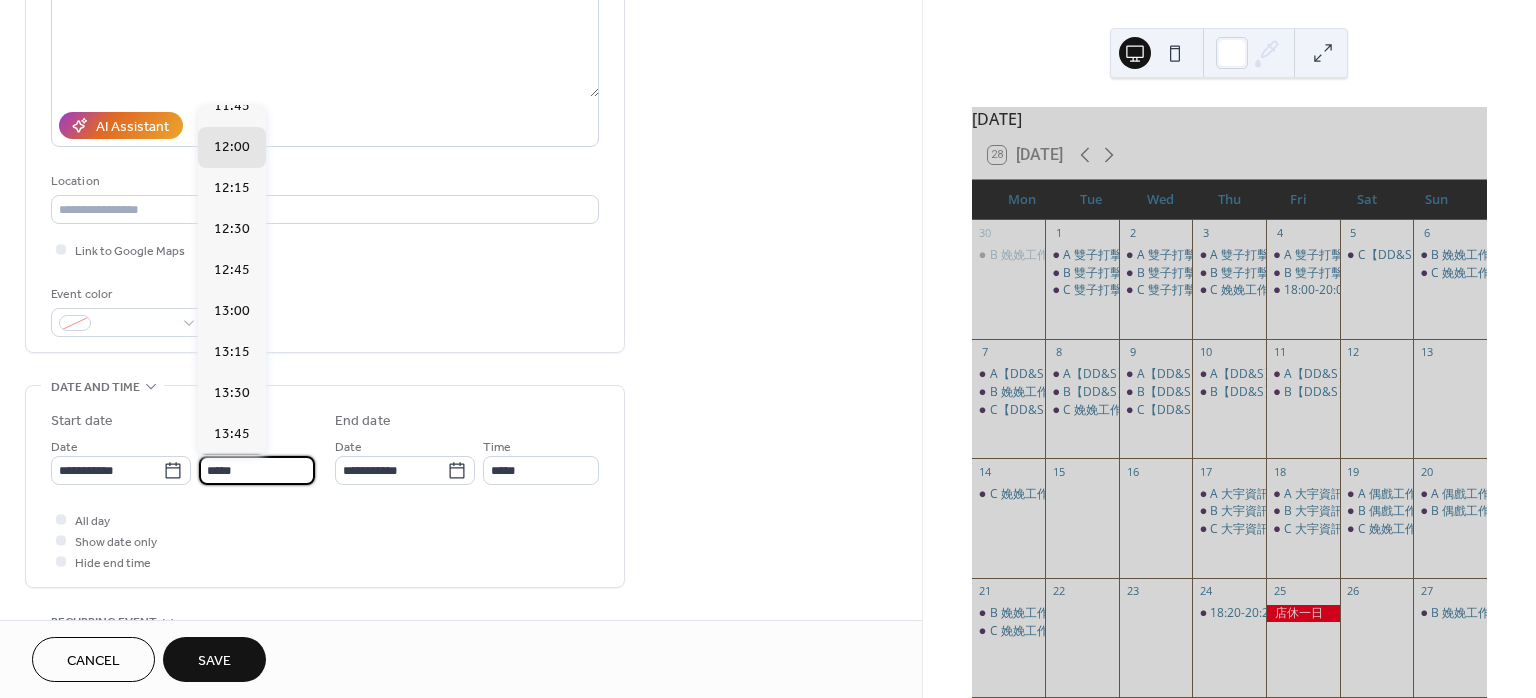click on "14:00" at bounding box center (232, 475) 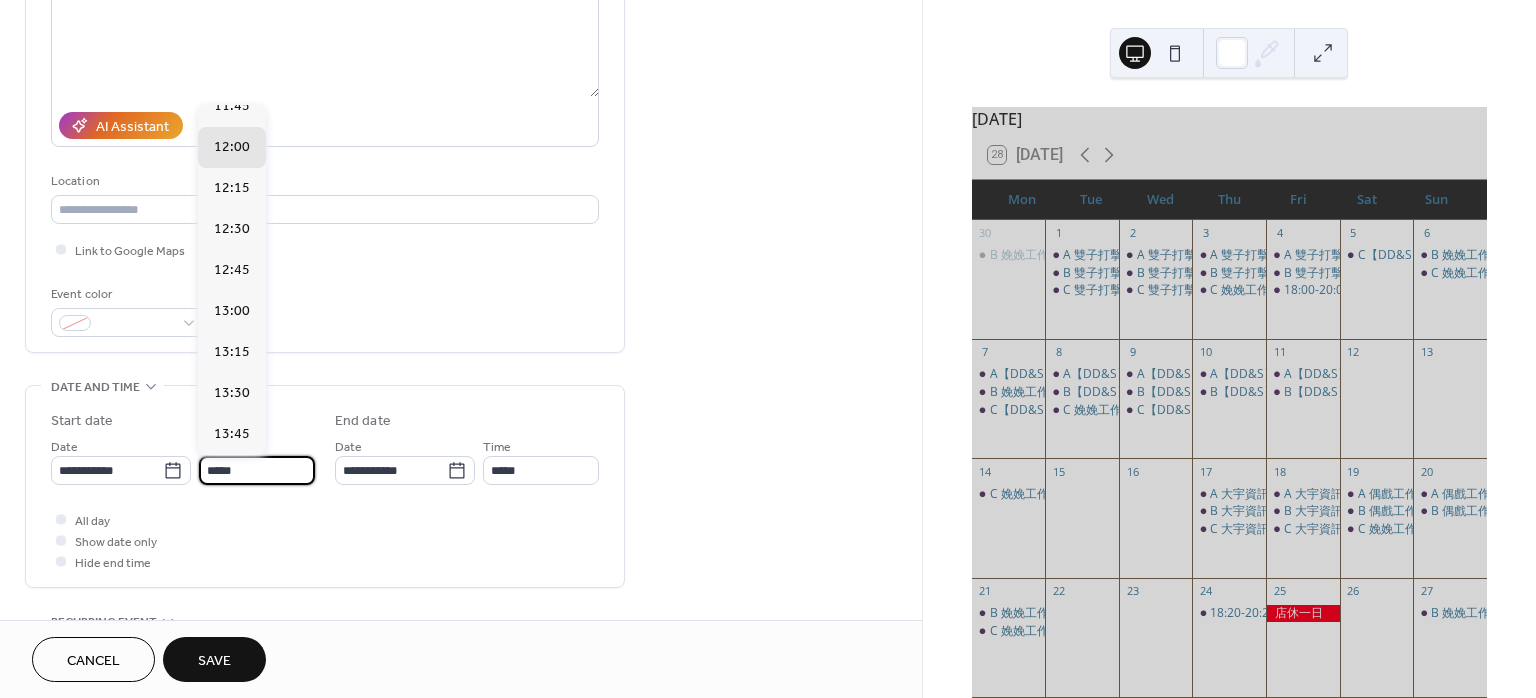 type on "*****" 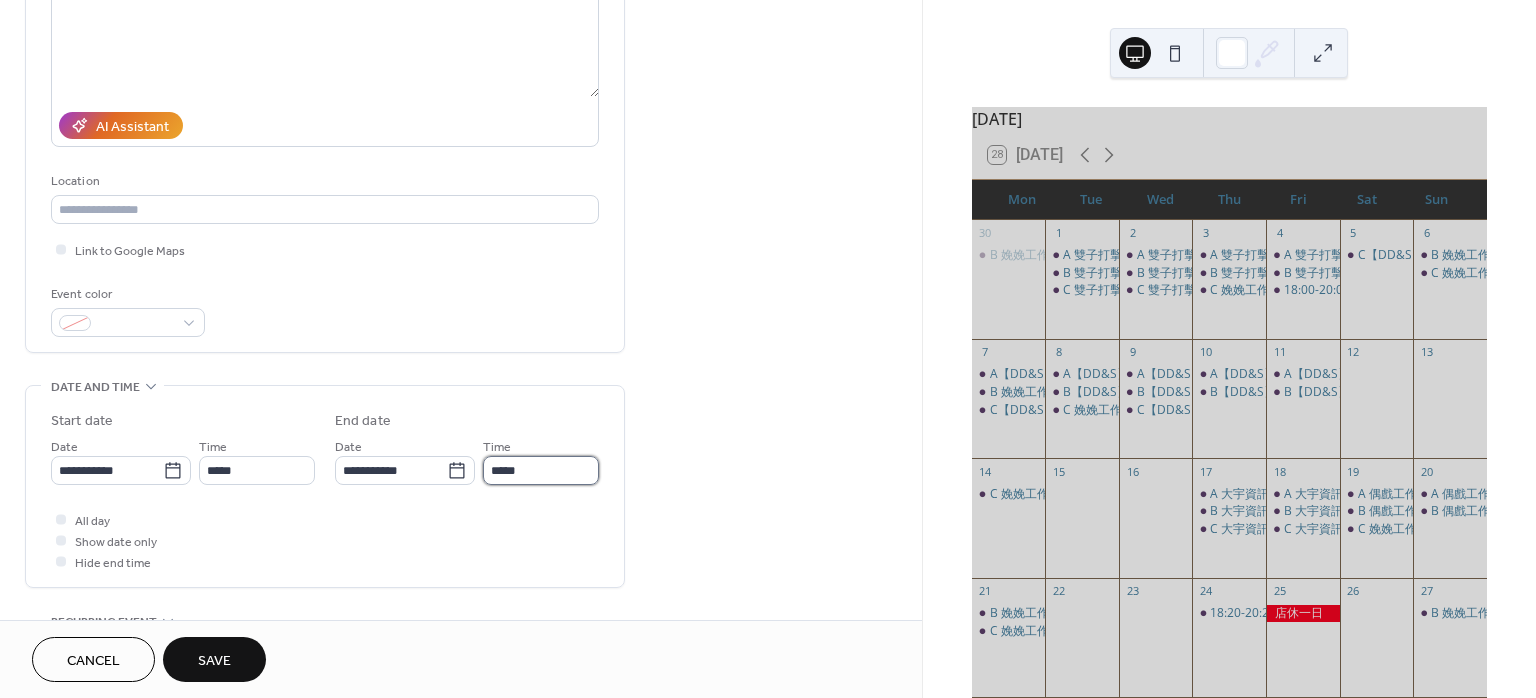 click on "*****" at bounding box center [541, 470] 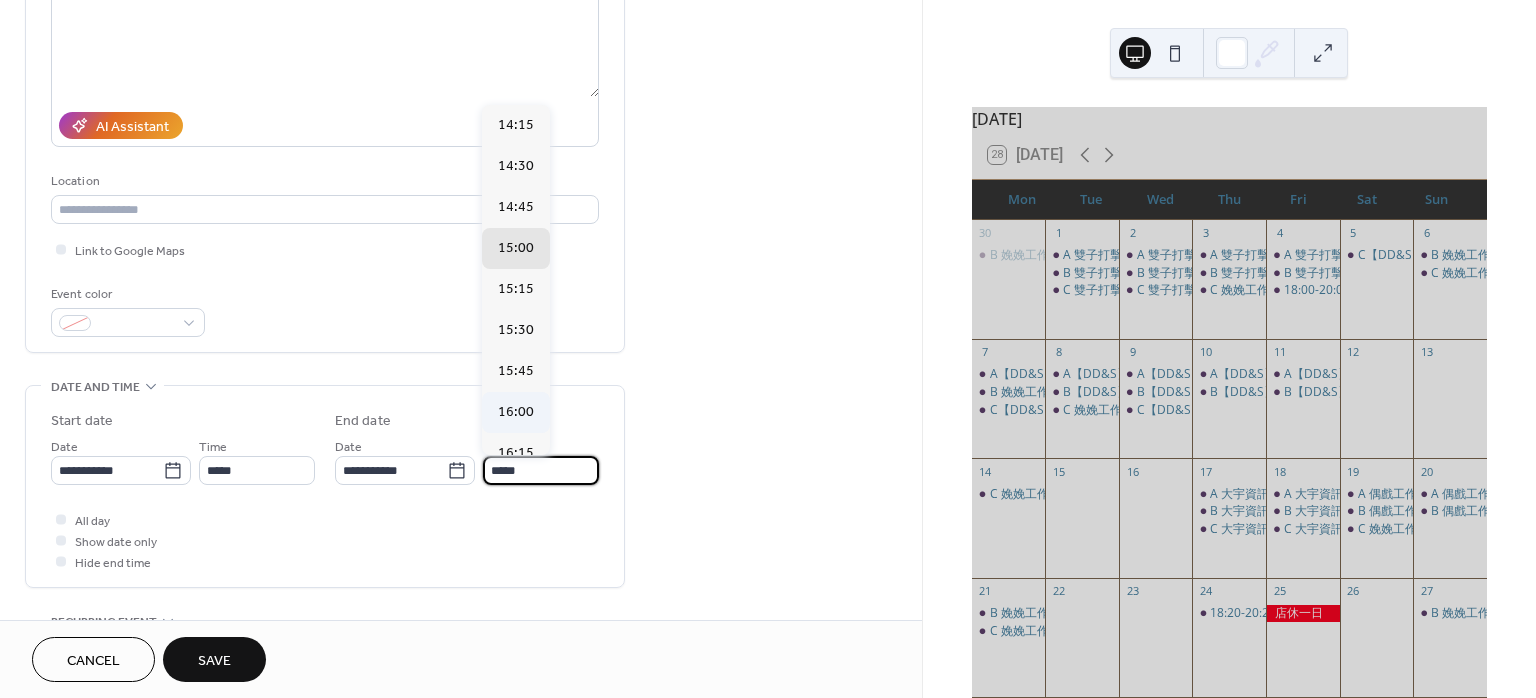 scroll, scrollTop: 533, scrollLeft: 0, axis: vertical 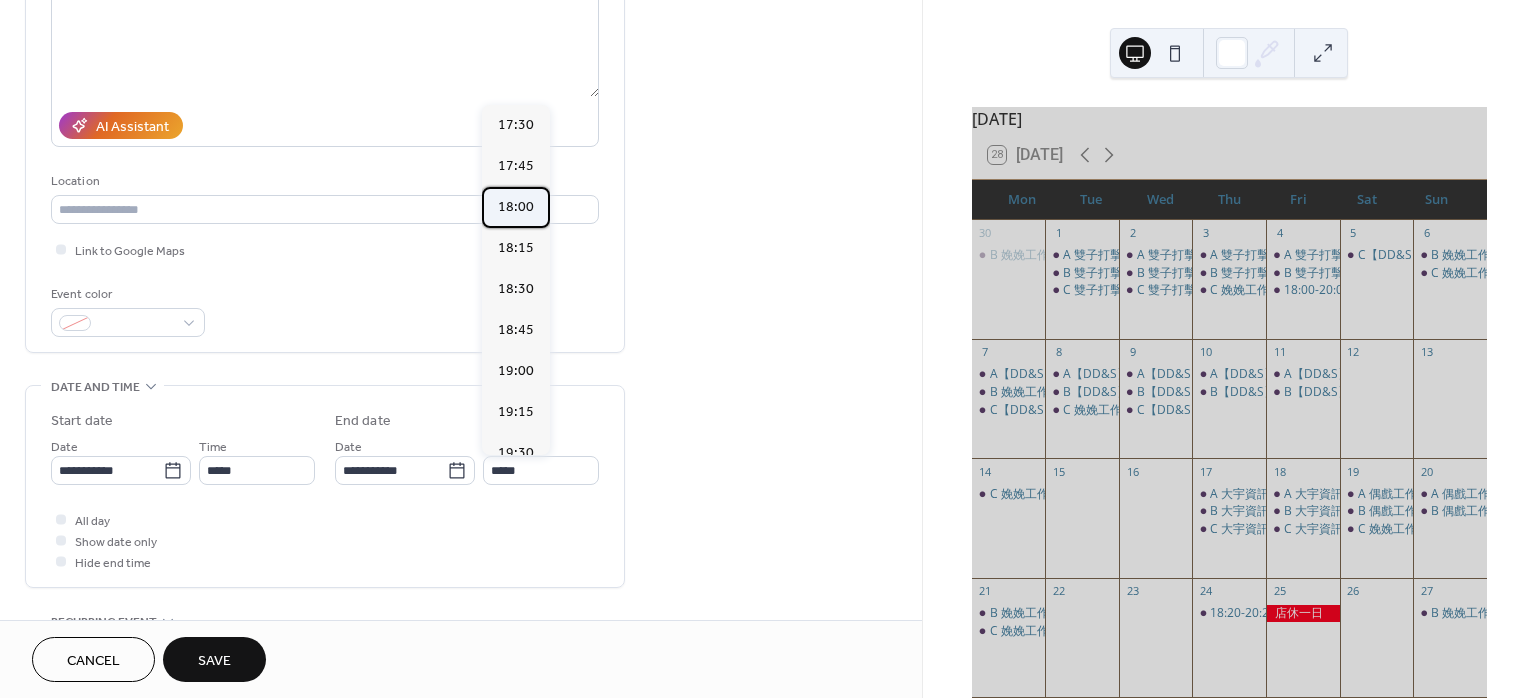 click on "18:00" at bounding box center (516, 206) 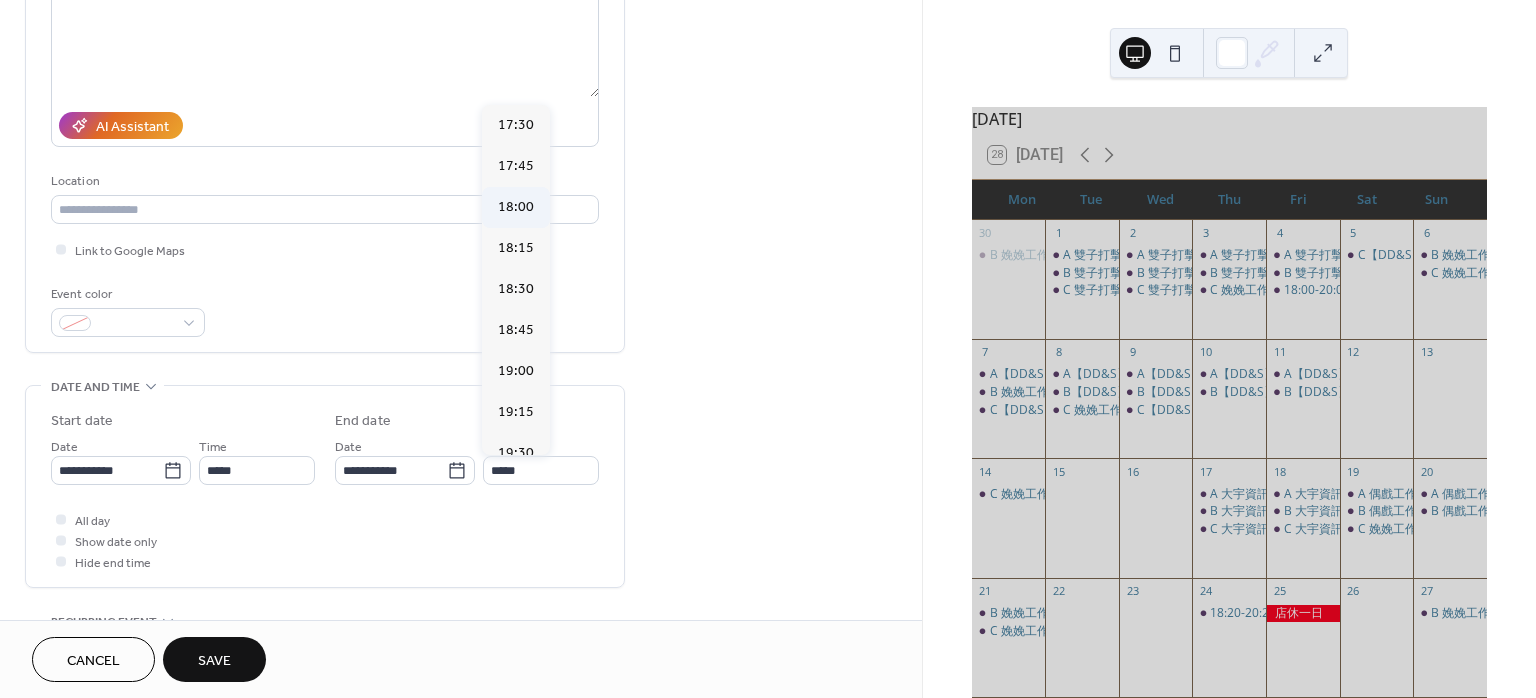 type on "*****" 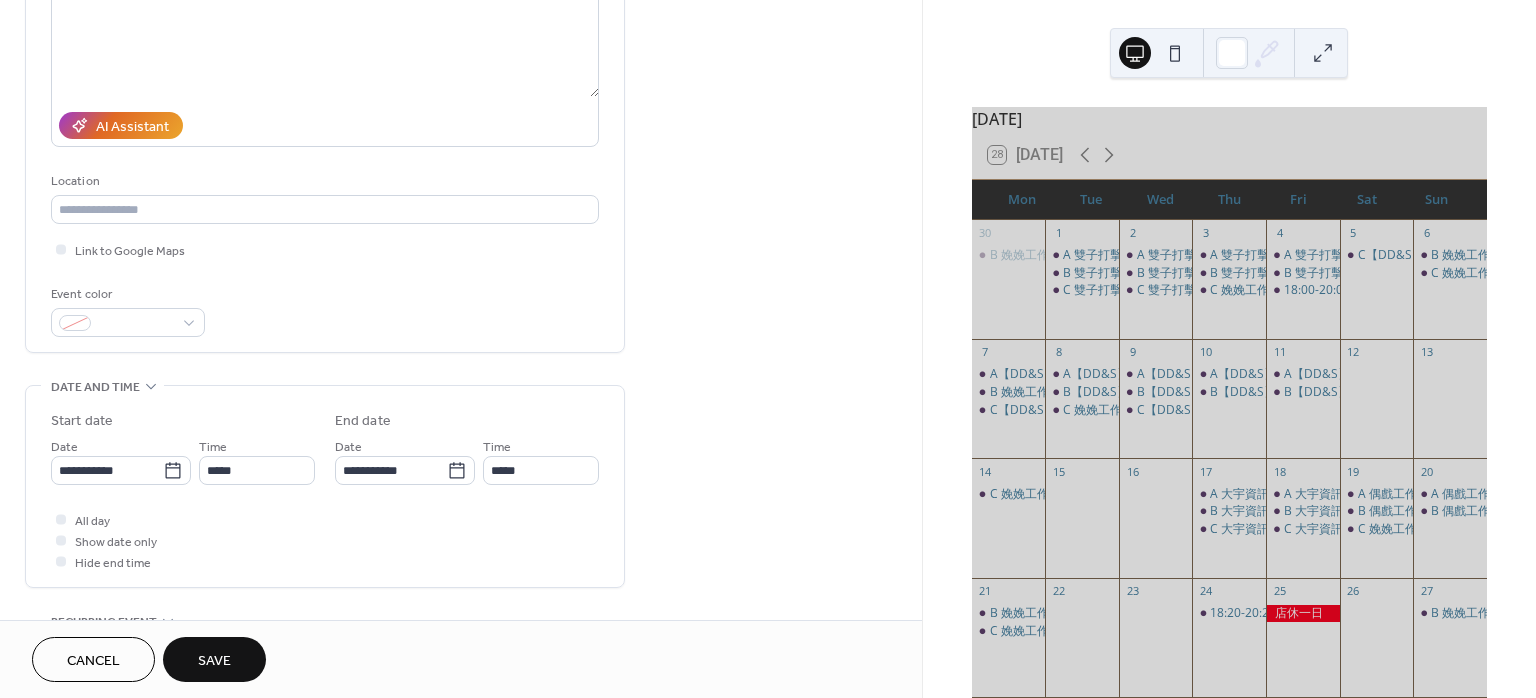 click on "Save" at bounding box center [214, 661] 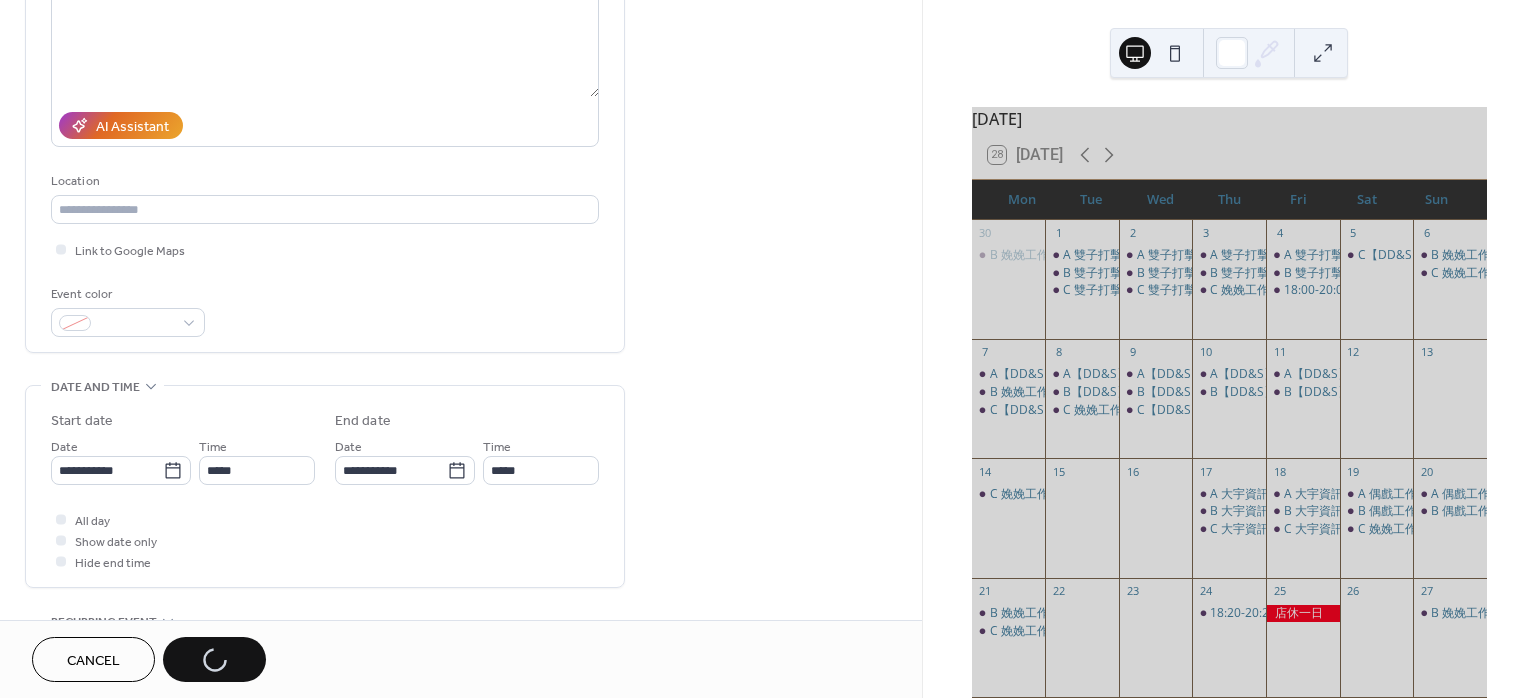 scroll, scrollTop: 133, scrollLeft: 0, axis: vertical 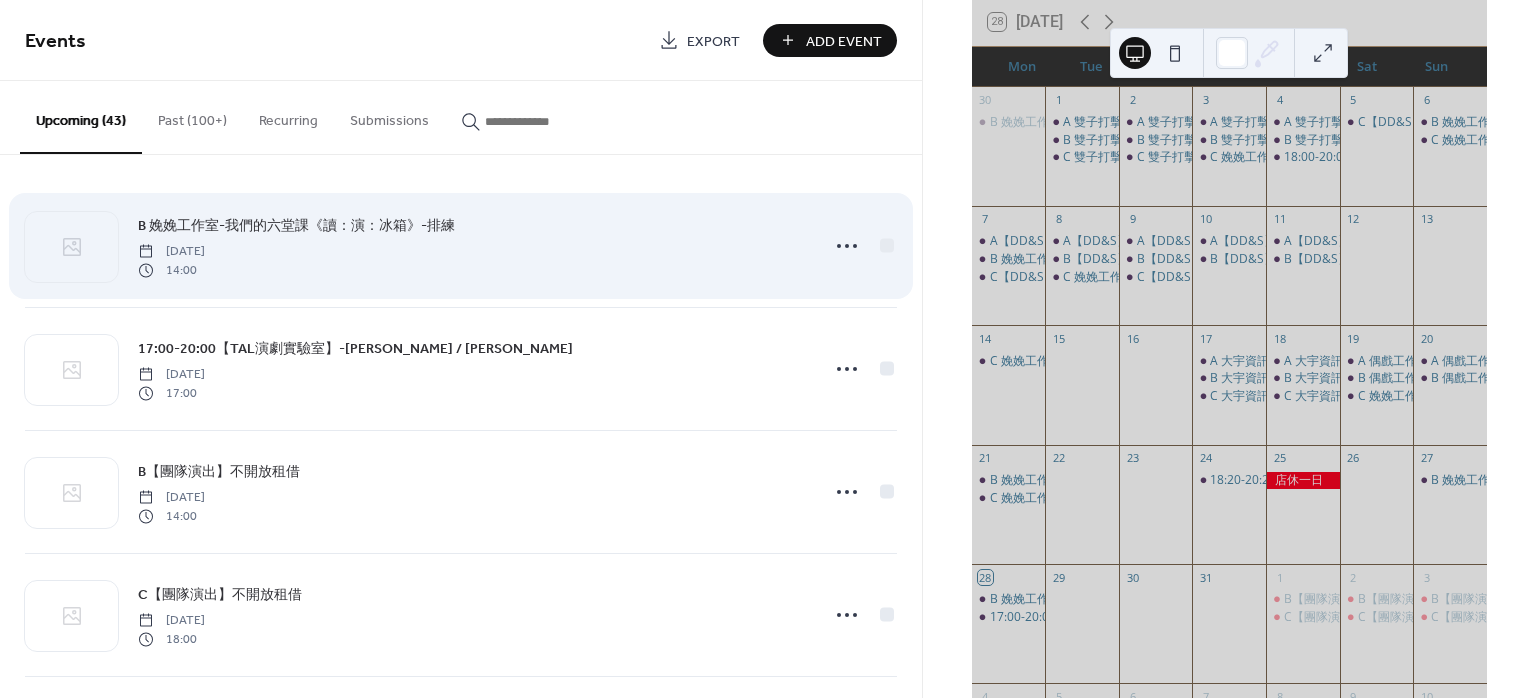 click on "B 娩娩工作室-我們的六堂課《讀：演：冰箱》-排練" at bounding box center (296, 226) 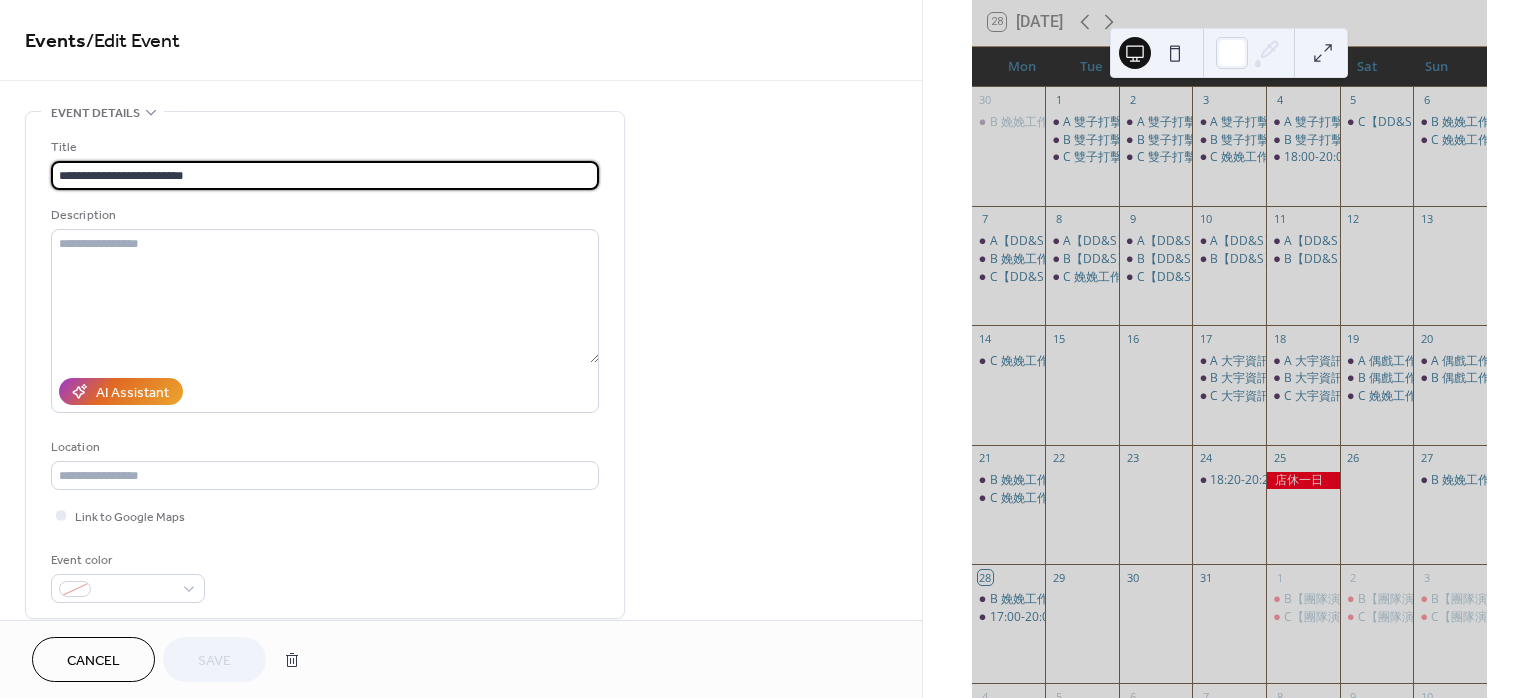click on "**********" at bounding box center (325, 175) 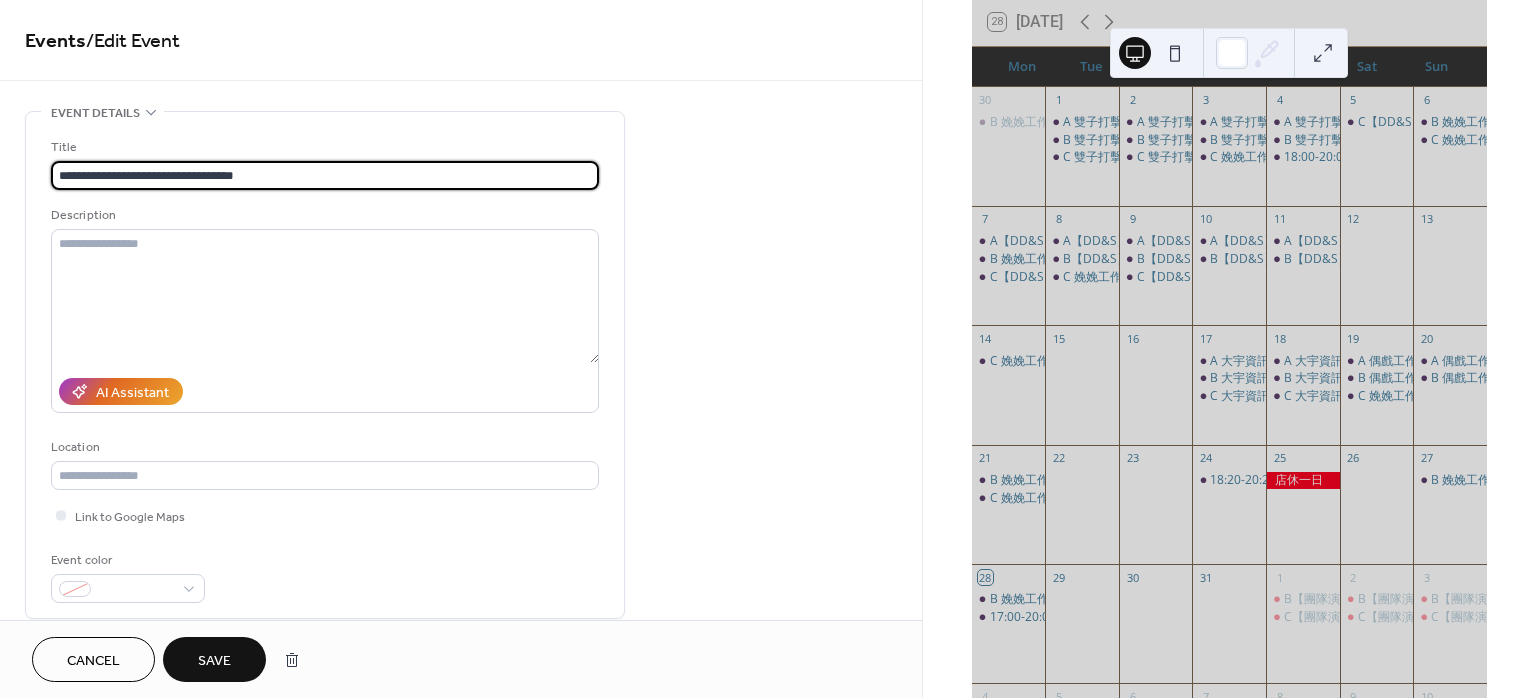 type on "**********" 